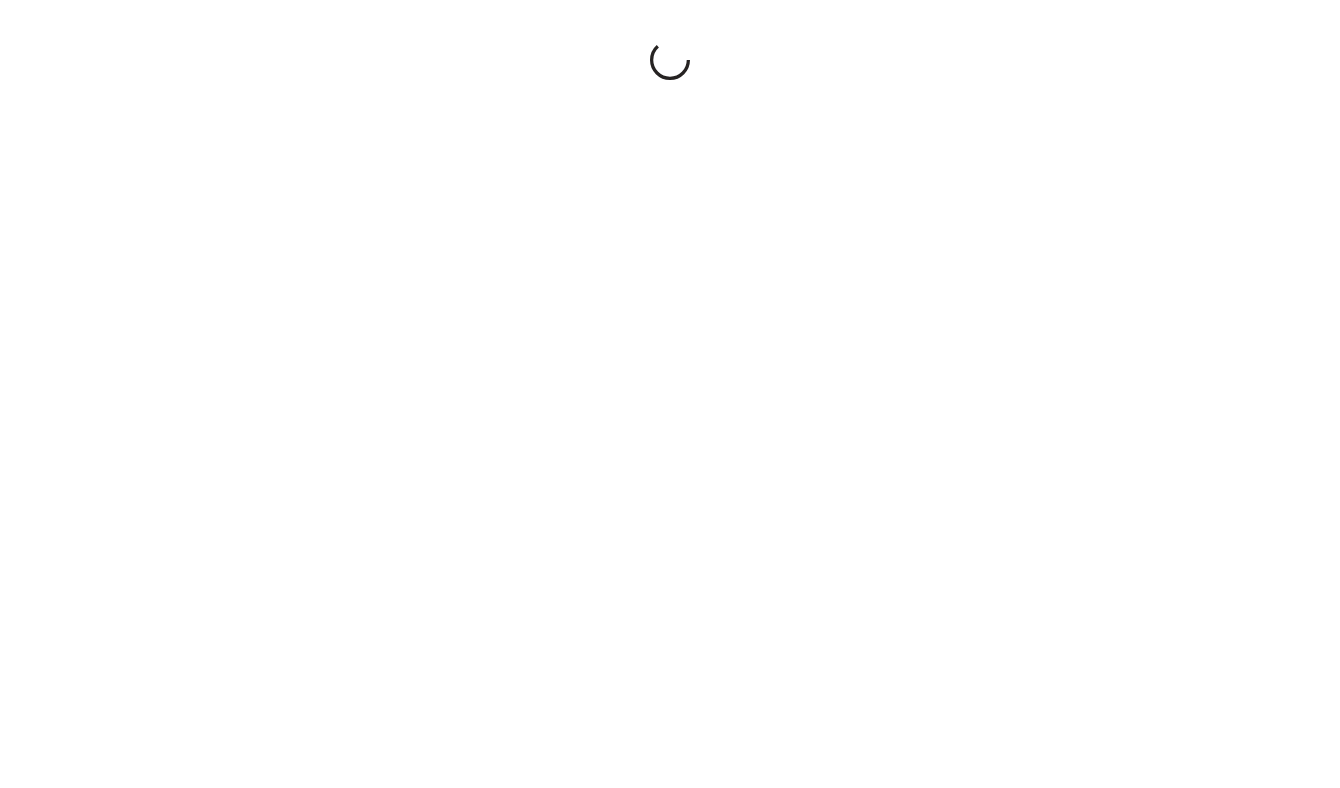scroll, scrollTop: 0, scrollLeft: 0, axis: both 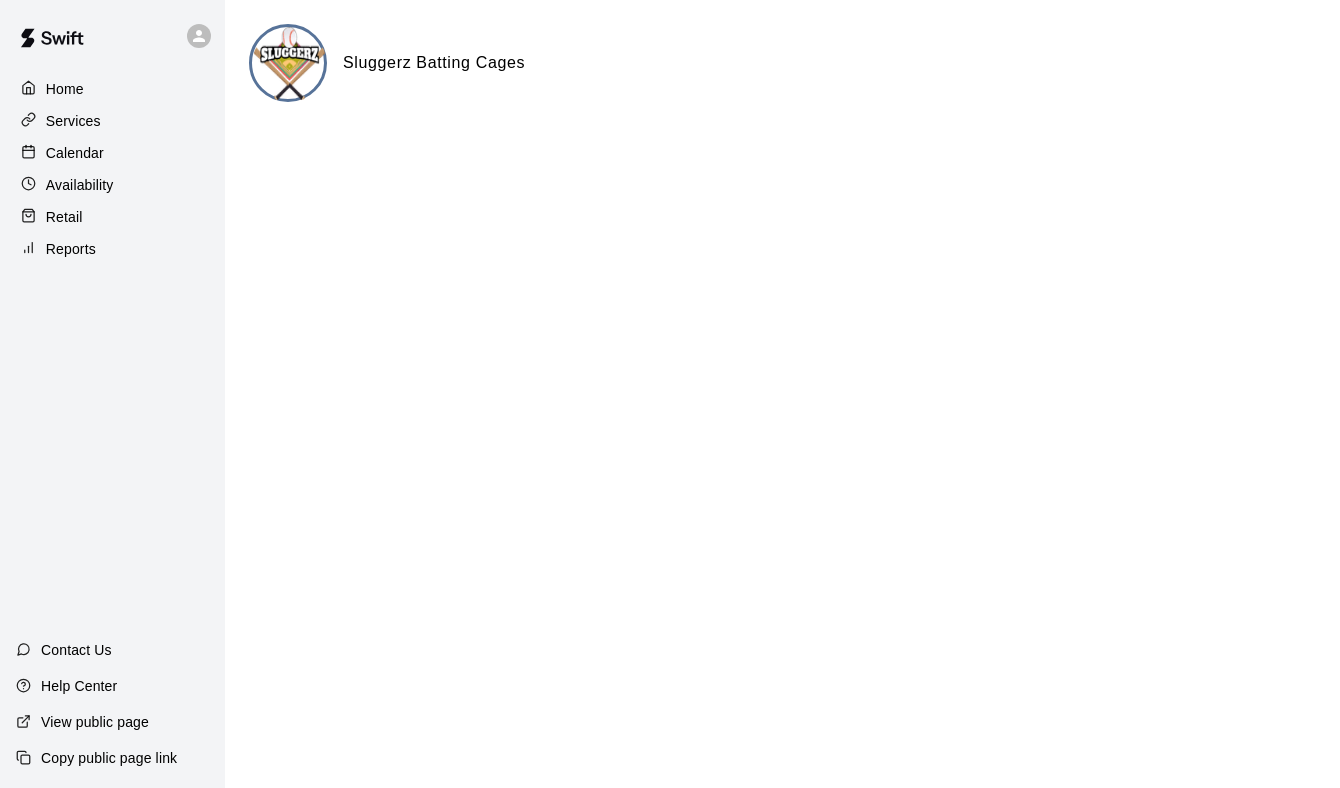 click on "Calendar" at bounding box center (75, 153) 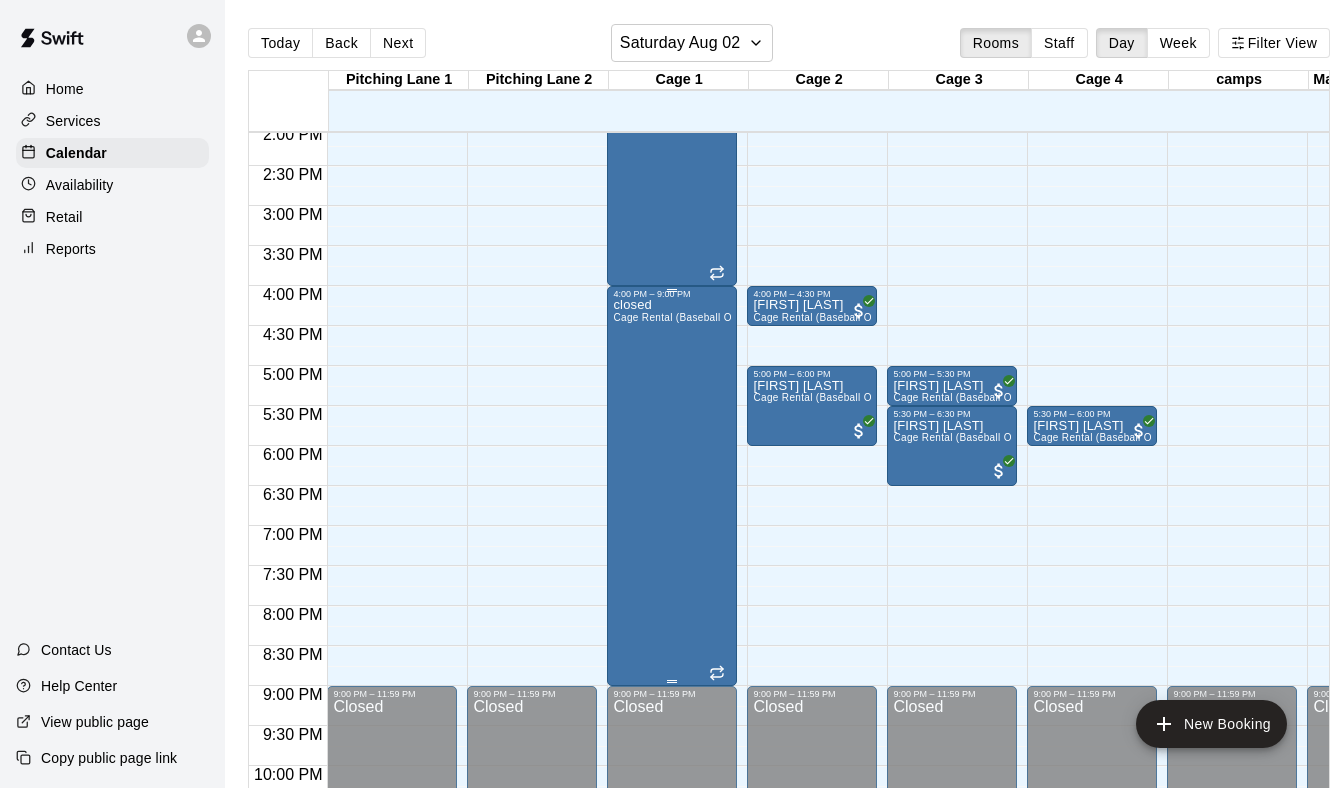 scroll, scrollTop: 814, scrollLeft: 0, axis: vertical 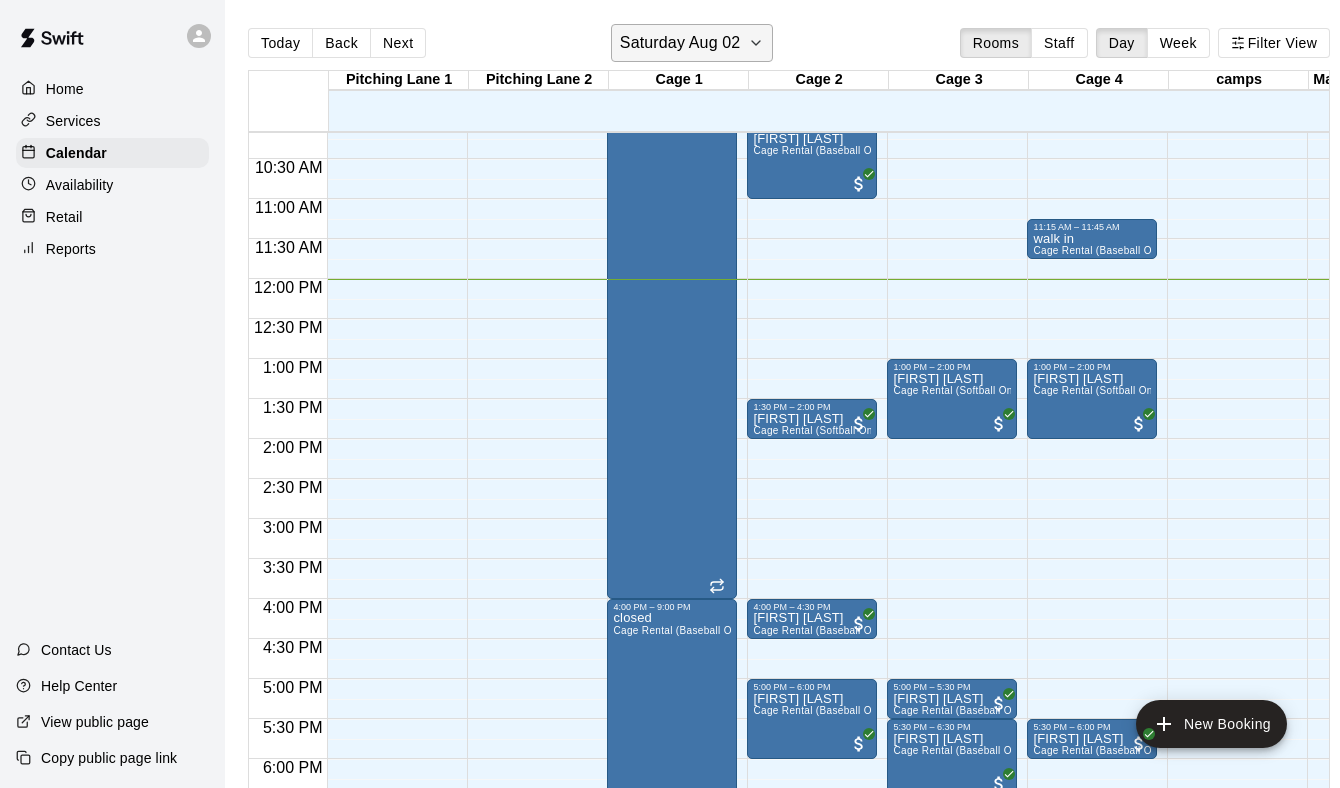 click on "Saturday Aug 02" at bounding box center (680, 43) 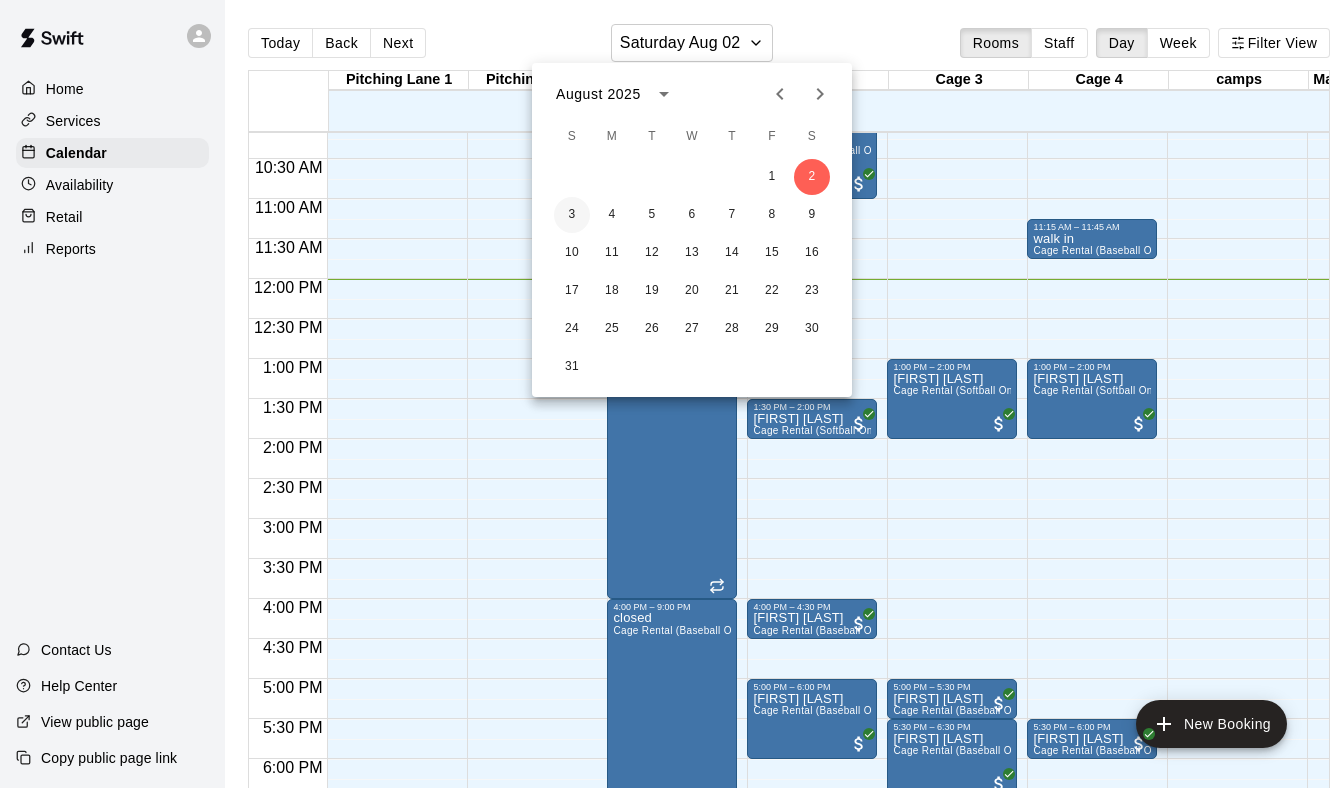click on "3" at bounding box center [572, 215] 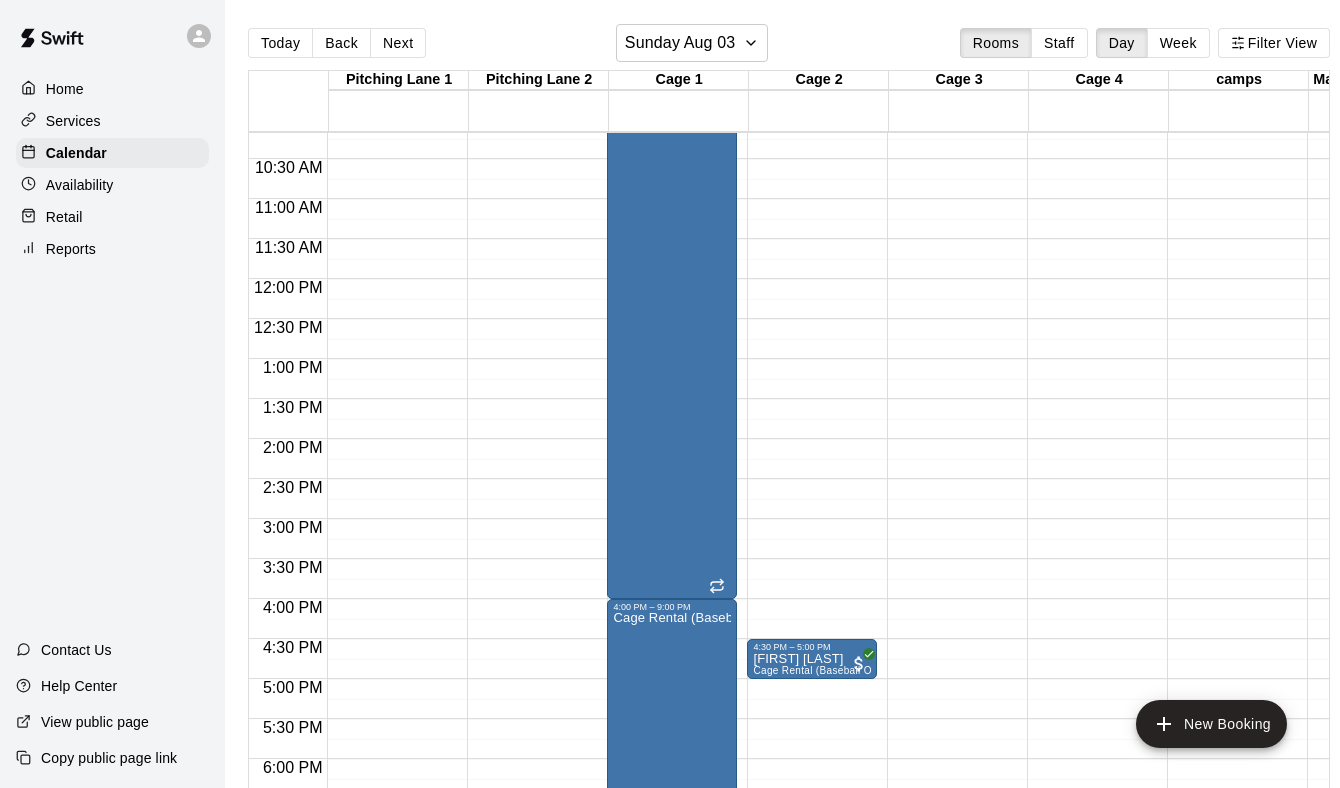 click on "Today Back Next Sunday Aug 03 Rooms Staff Day Week Filter View" at bounding box center (789, 47) 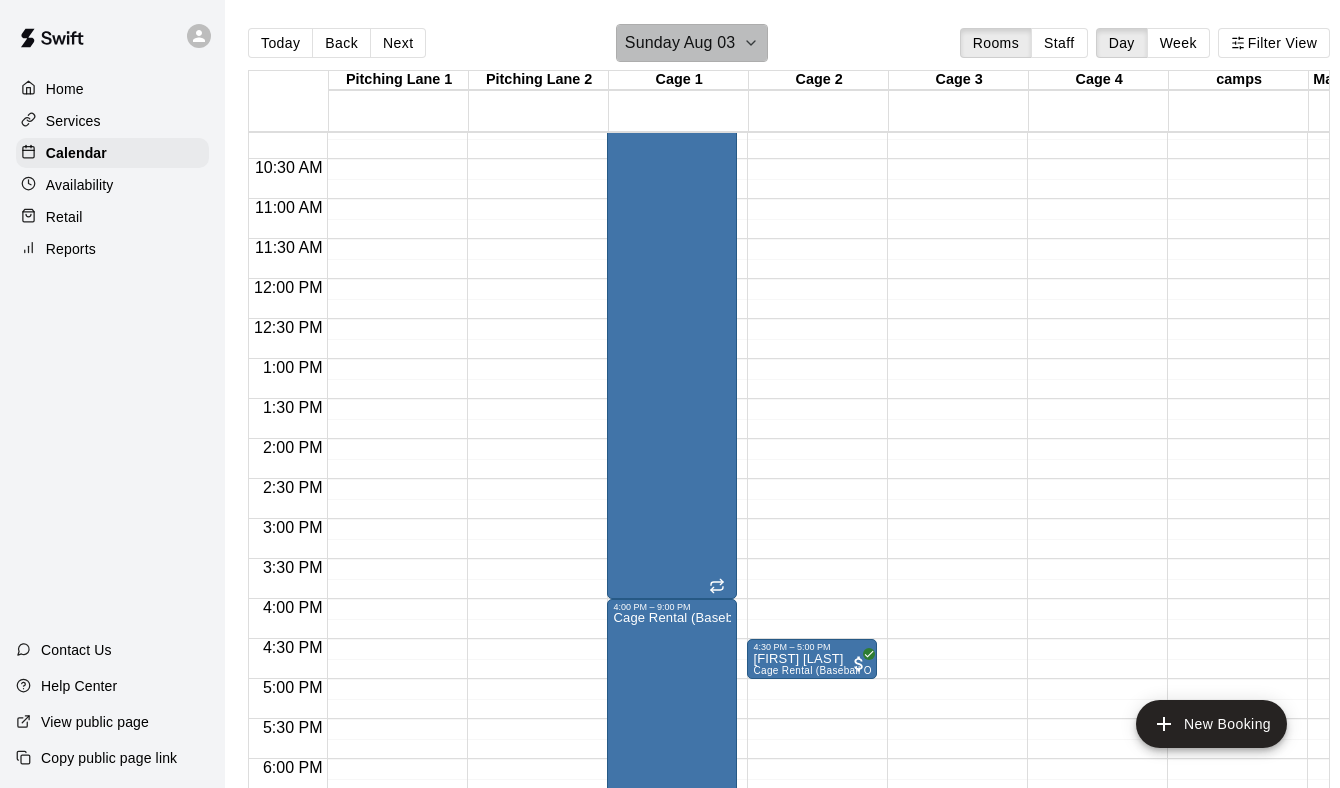 click on "Sunday Aug 03" at bounding box center (680, 43) 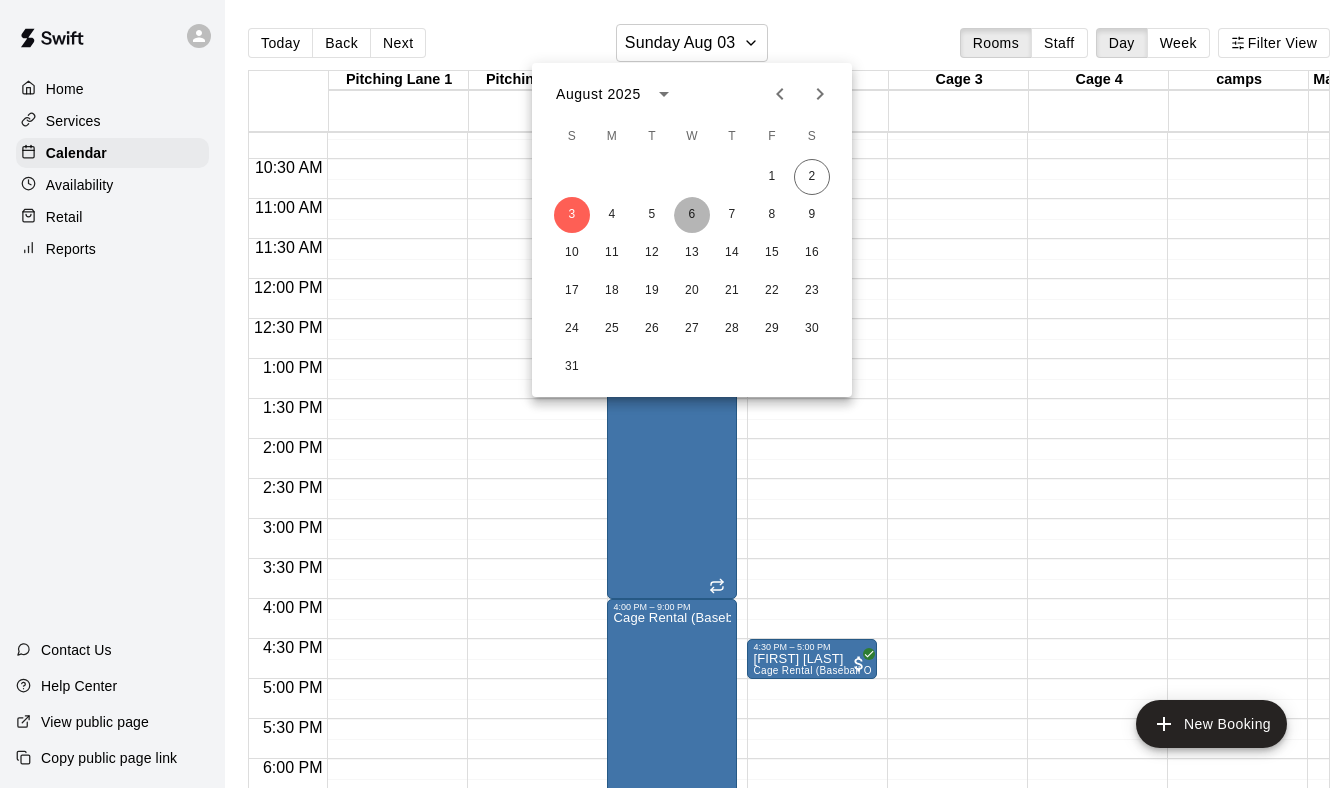 click on "6" at bounding box center (692, 215) 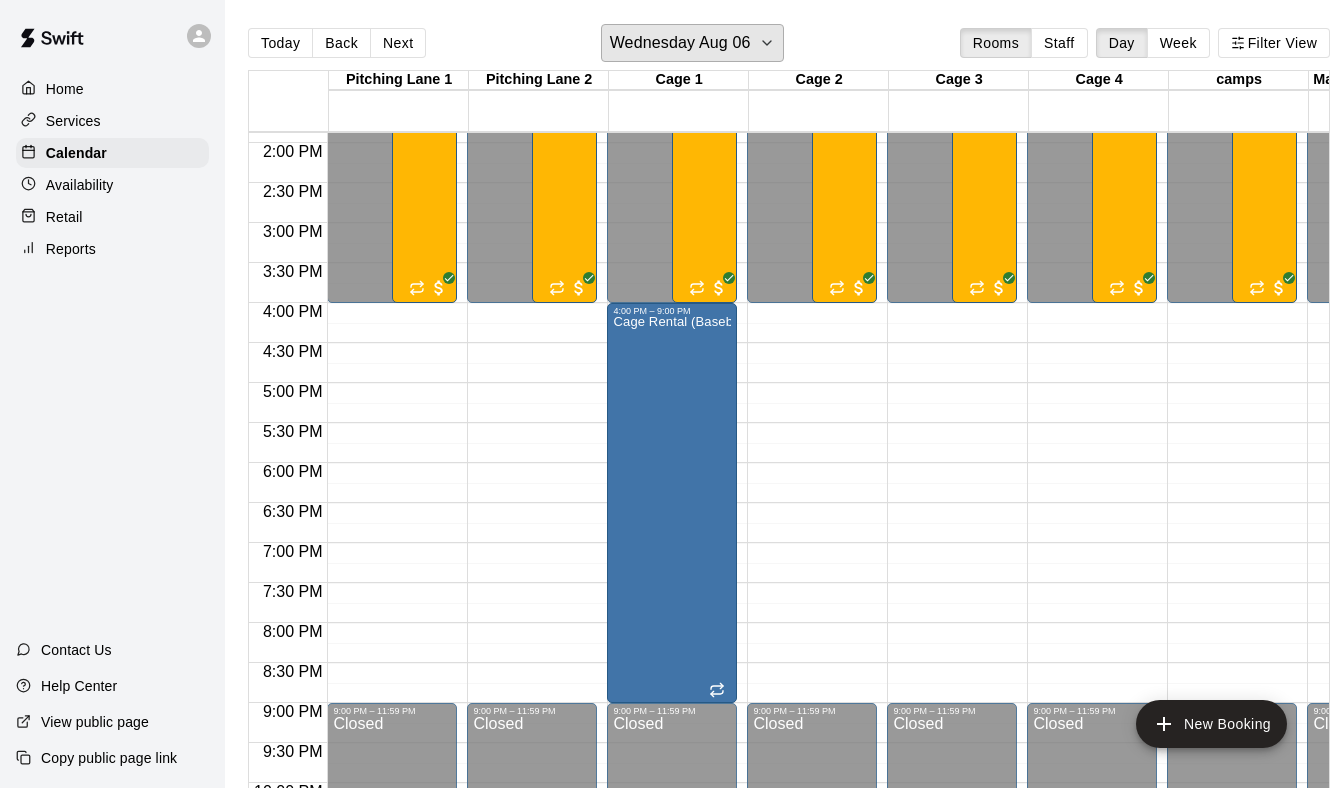 scroll, scrollTop: 1111, scrollLeft: 0, axis: vertical 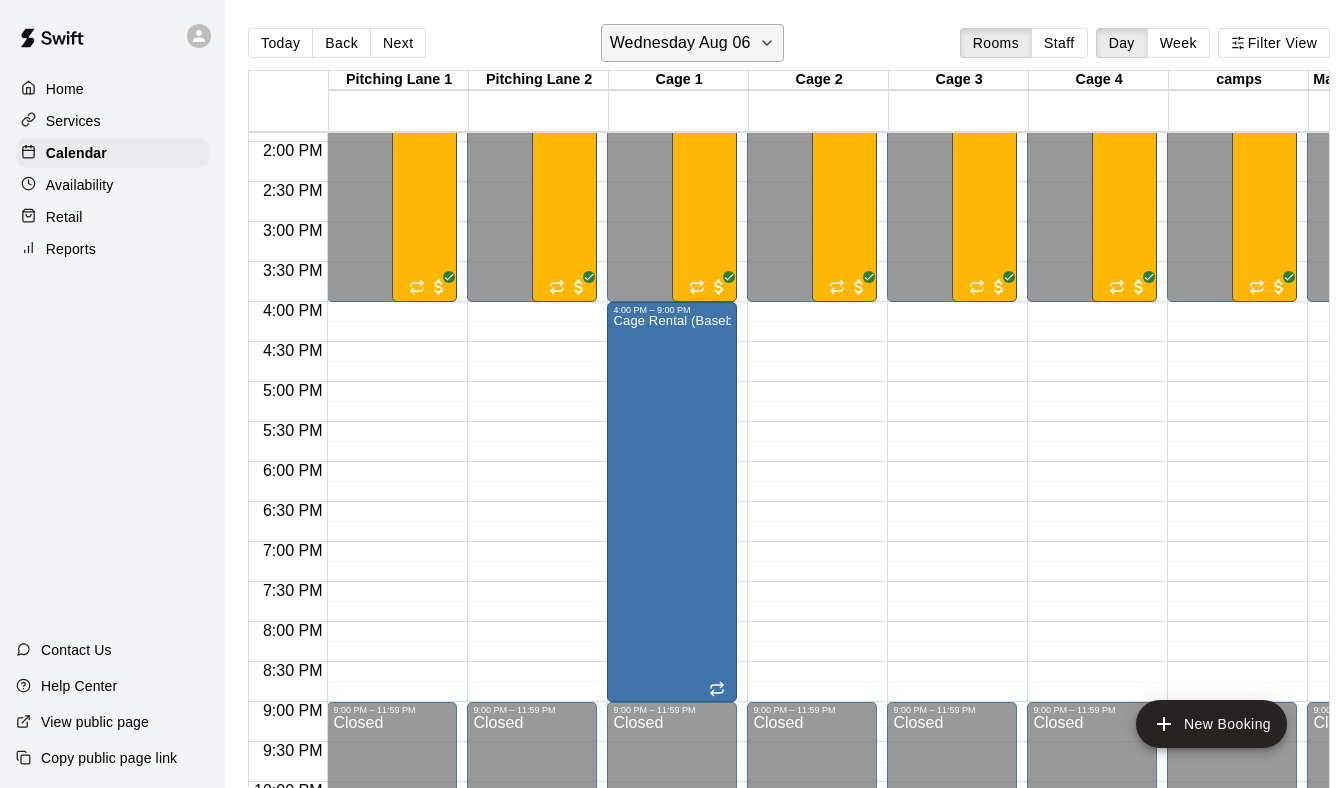 click on "Wednesday Aug 06" at bounding box center (680, 43) 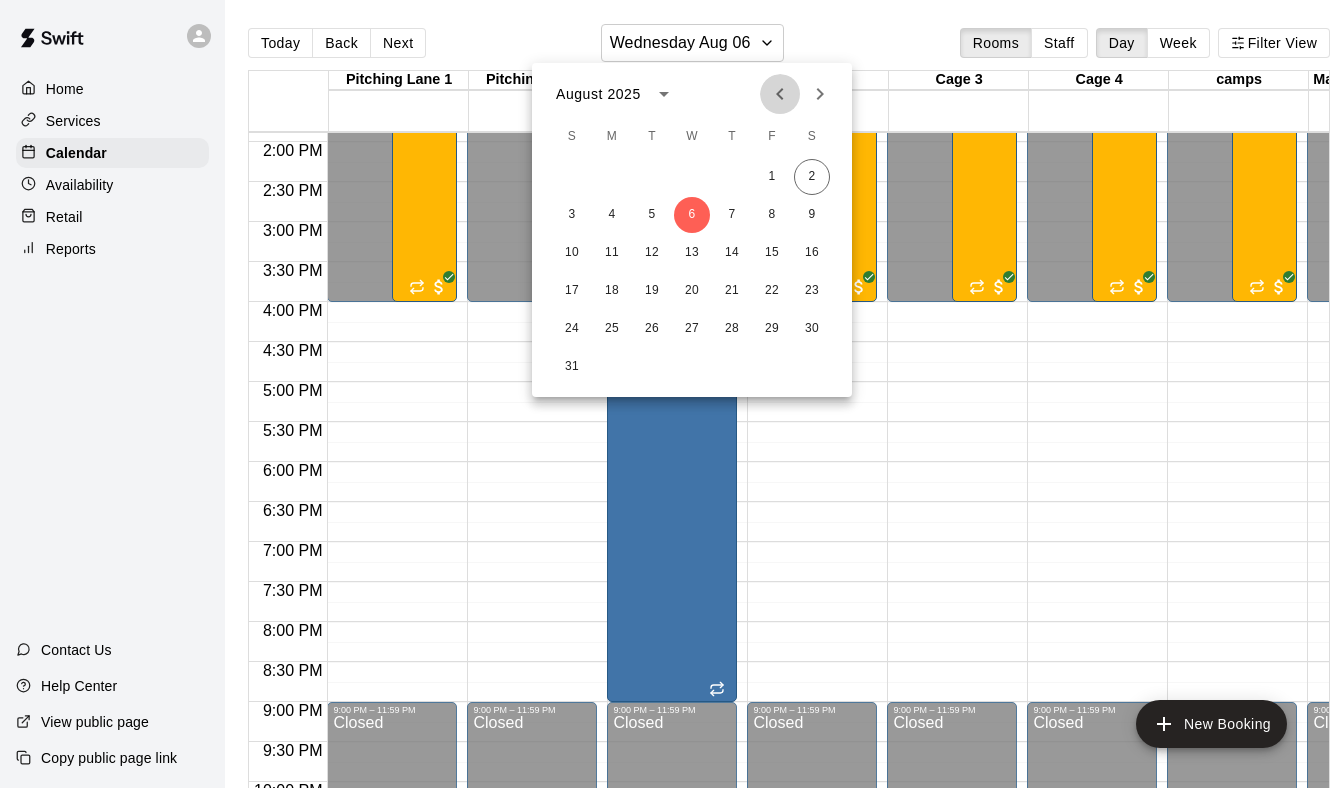 click 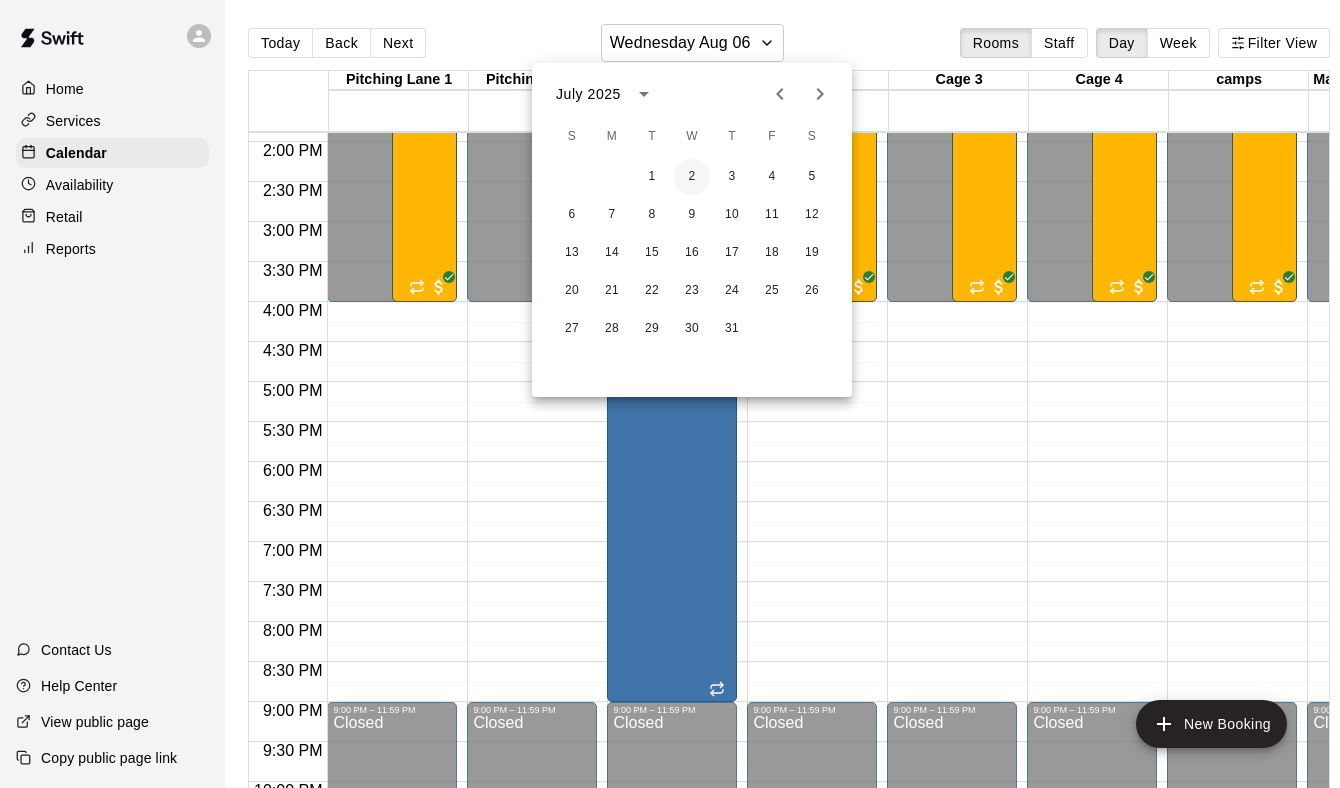 click on "2" at bounding box center [692, 177] 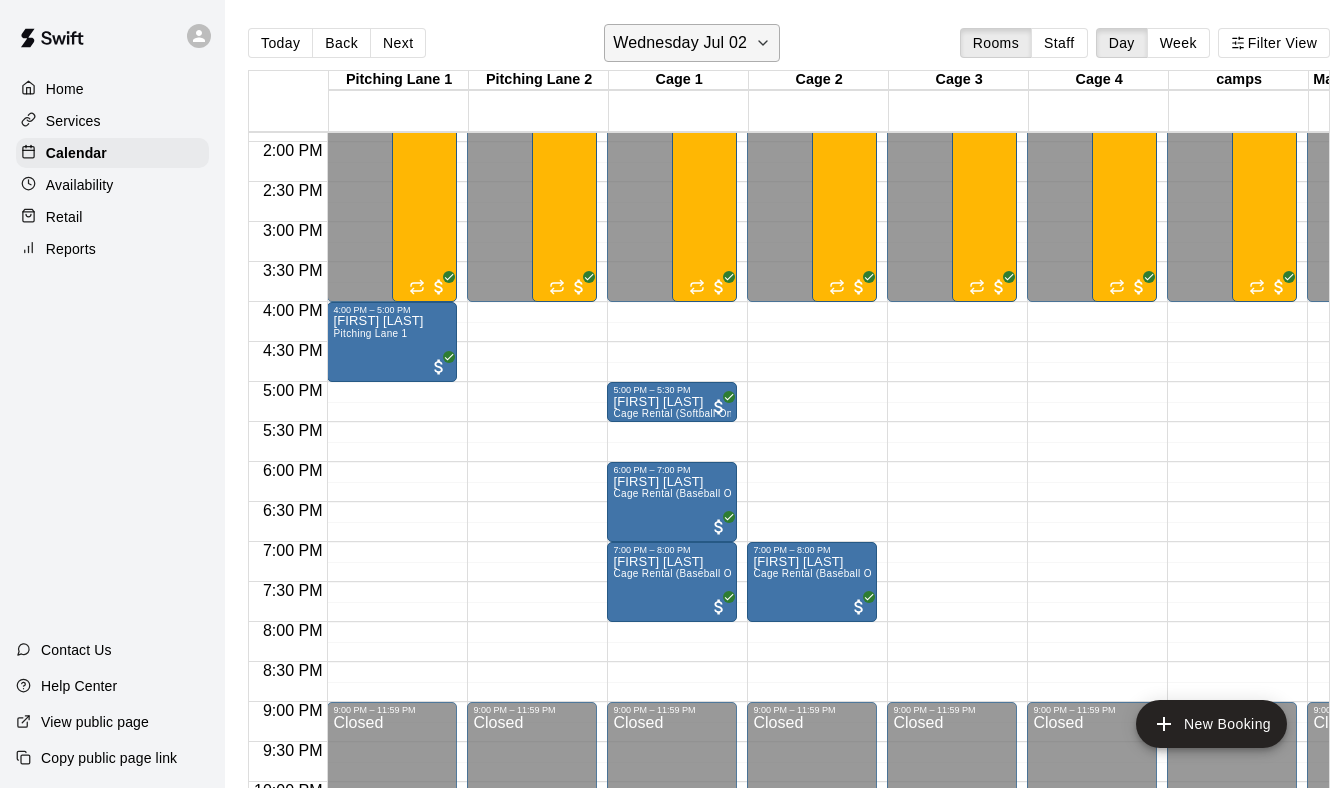 click on "Wednesday Jul 02" at bounding box center [680, 43] 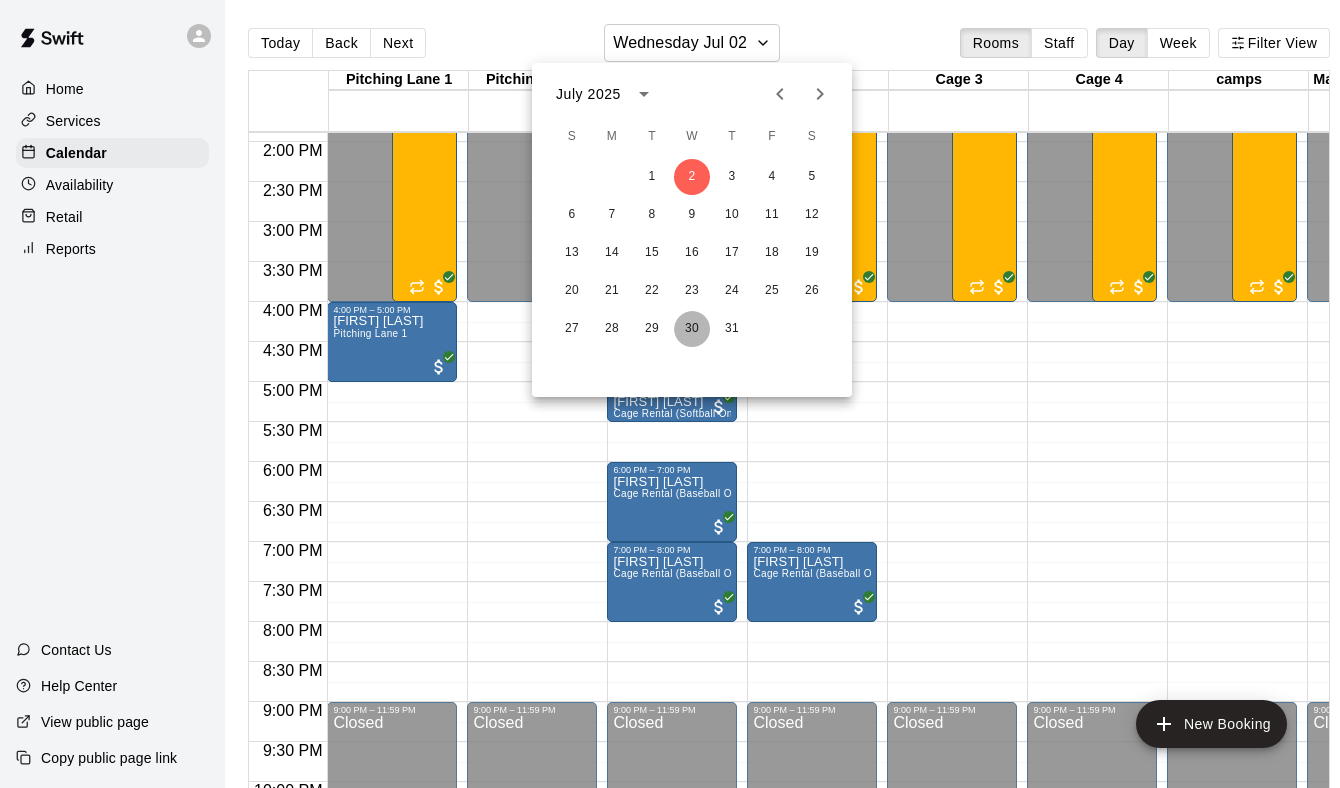 click on "30" at bounding box center [692, 329] 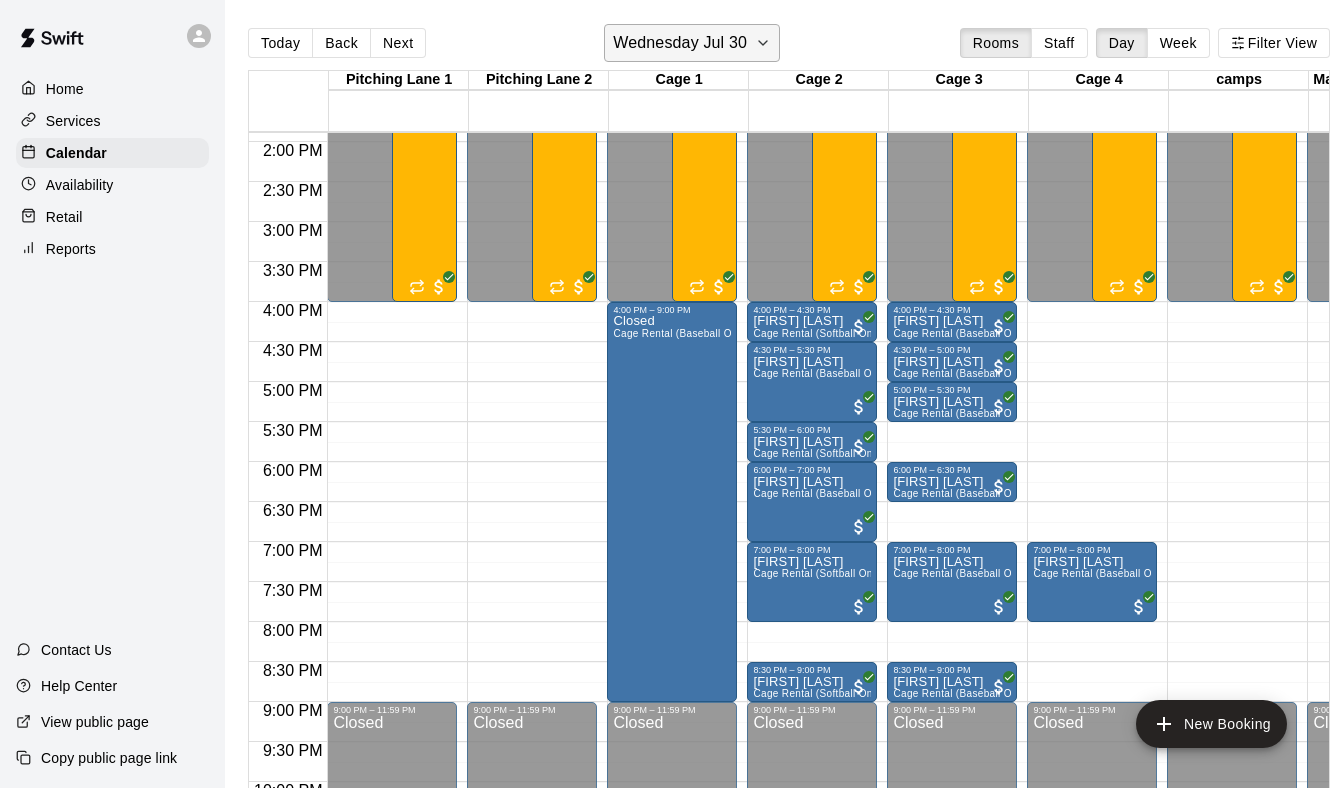 click on "Wednesday Jul 30" at bounding box center [680, 43] 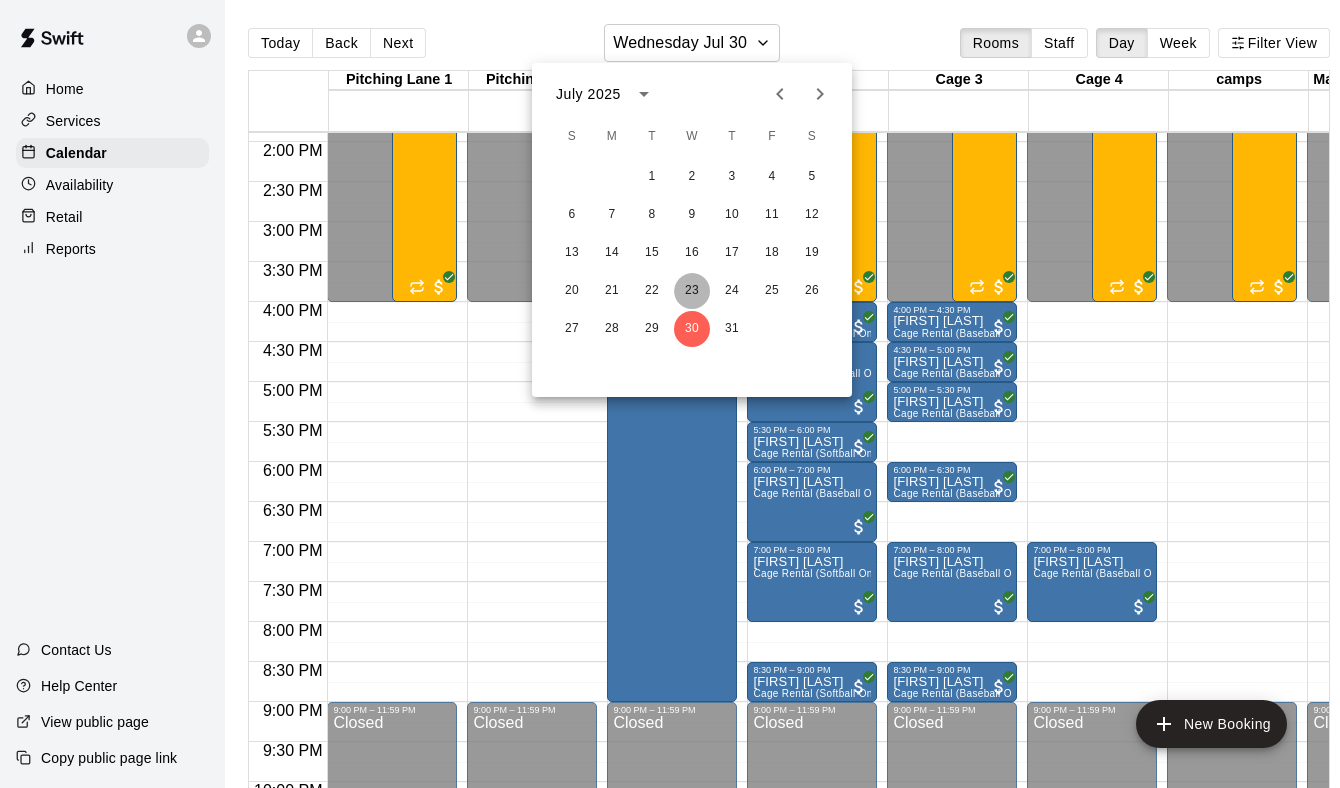 click on "23" at bounding box center (692, 291) 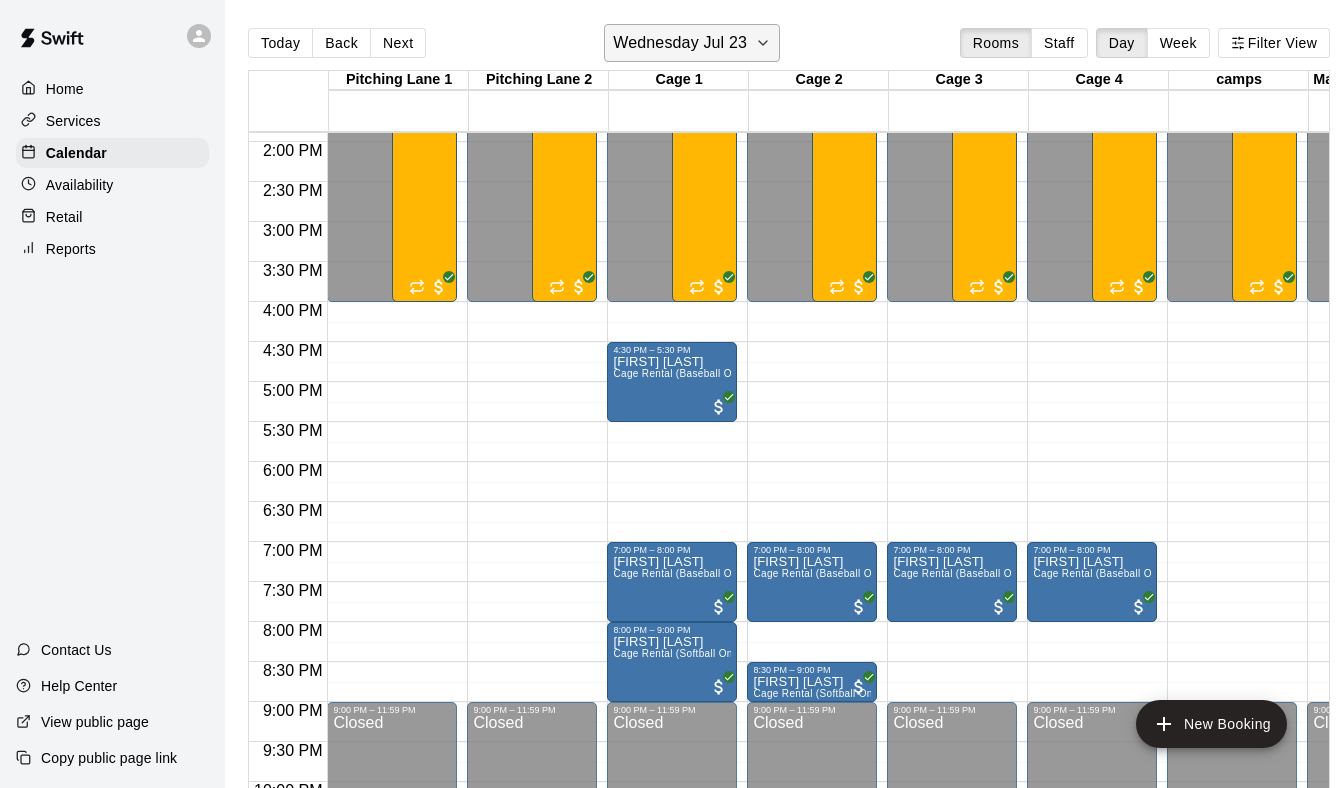click on "Wednesday Jul 23" at bounding box center [680, 43] 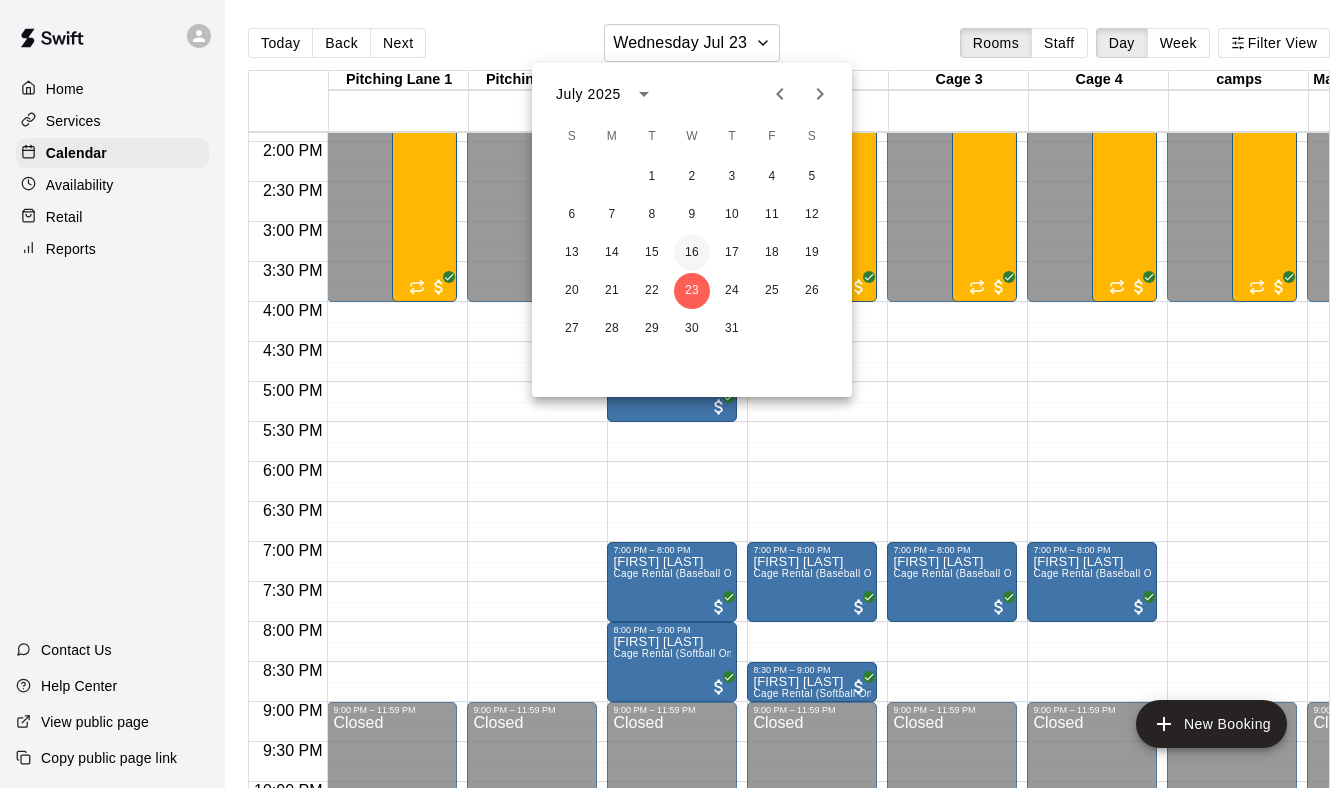 click on "16" at bounding box center [692, 253] 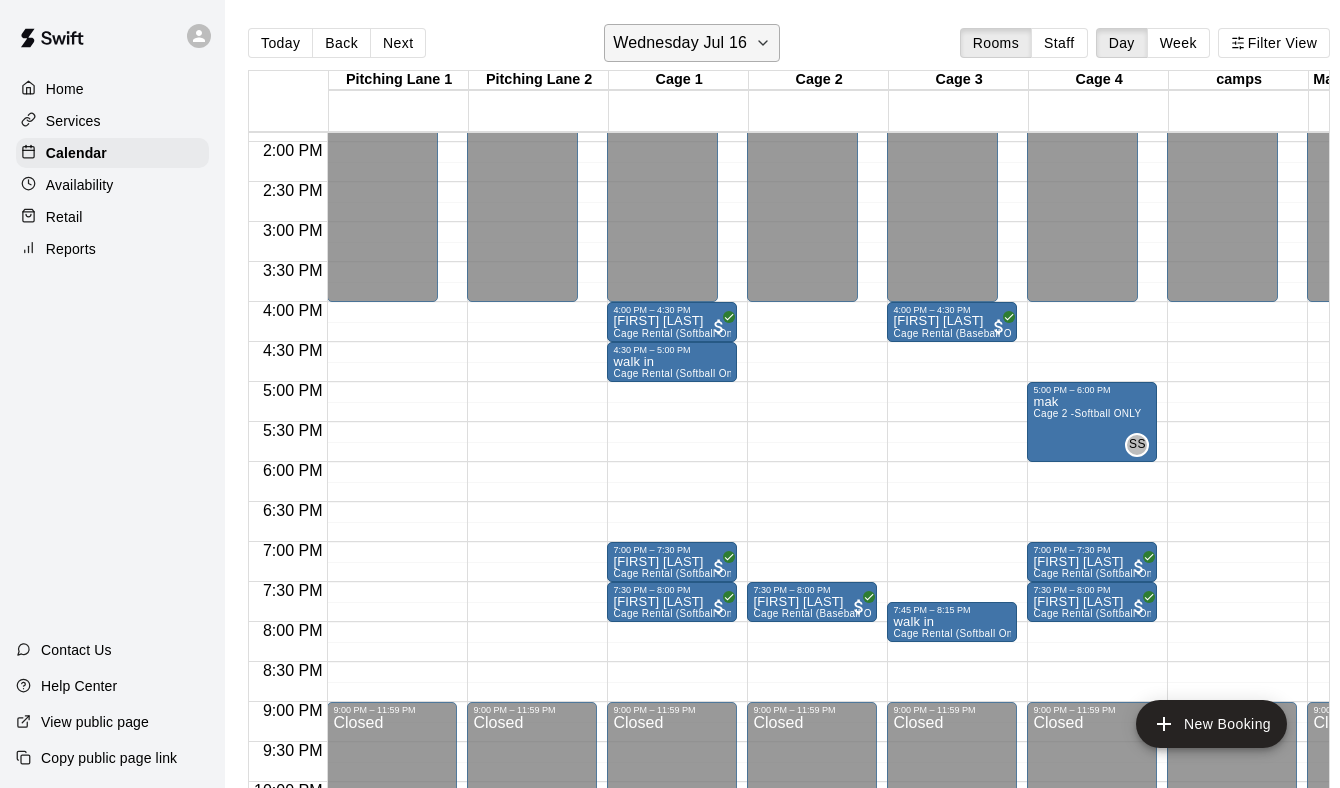 click on "Wednesday Jul 16" at bounding box center [680, 43] 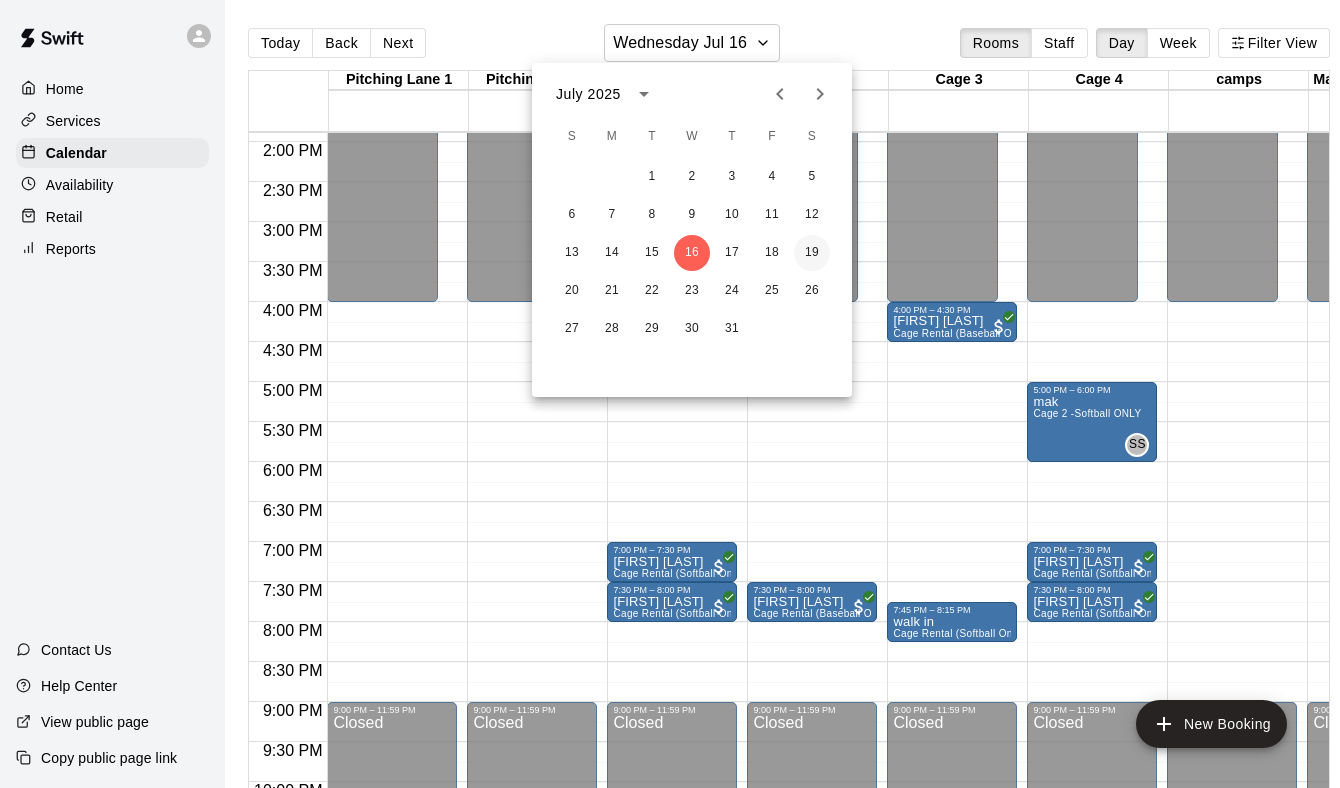 click on "19" at bounding box center (812, 253) 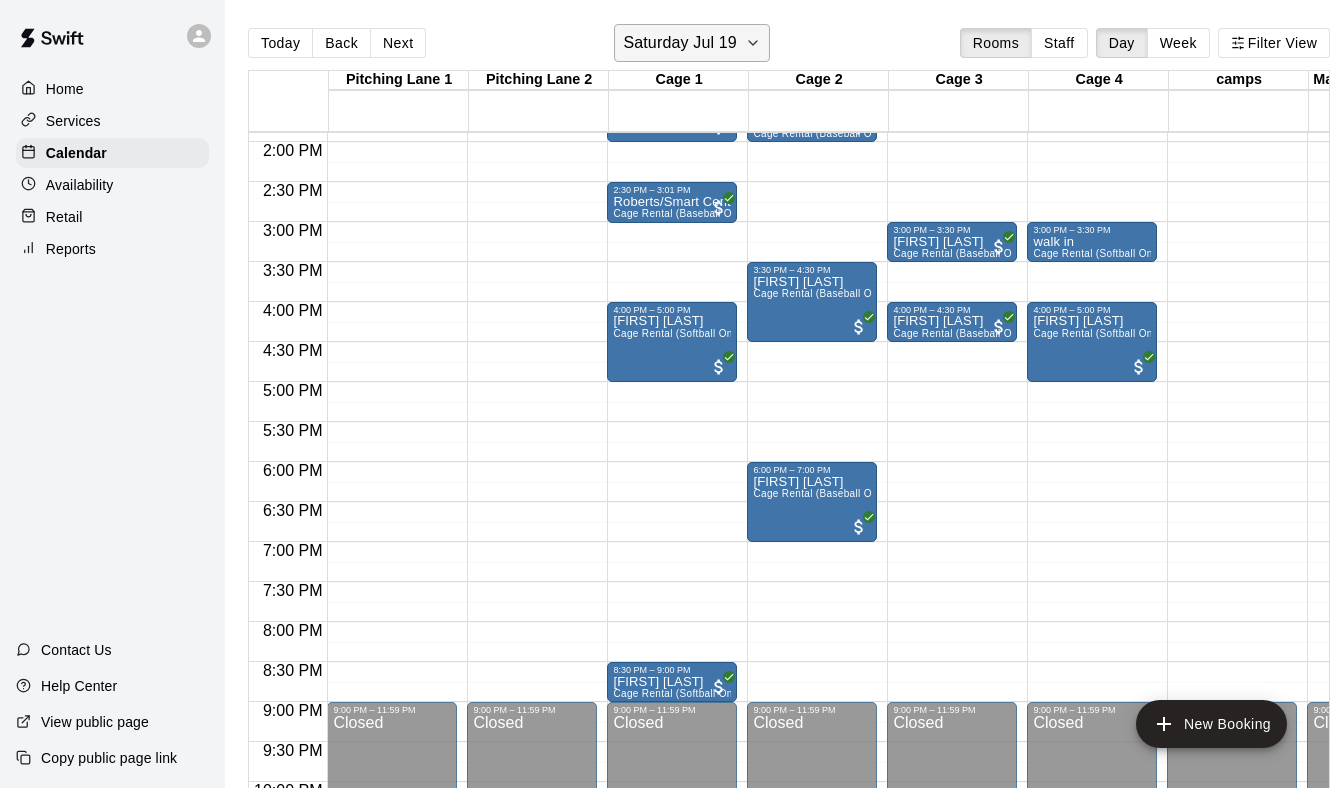 click on "Saturday Jul 19" at bounding box center [691, 43] 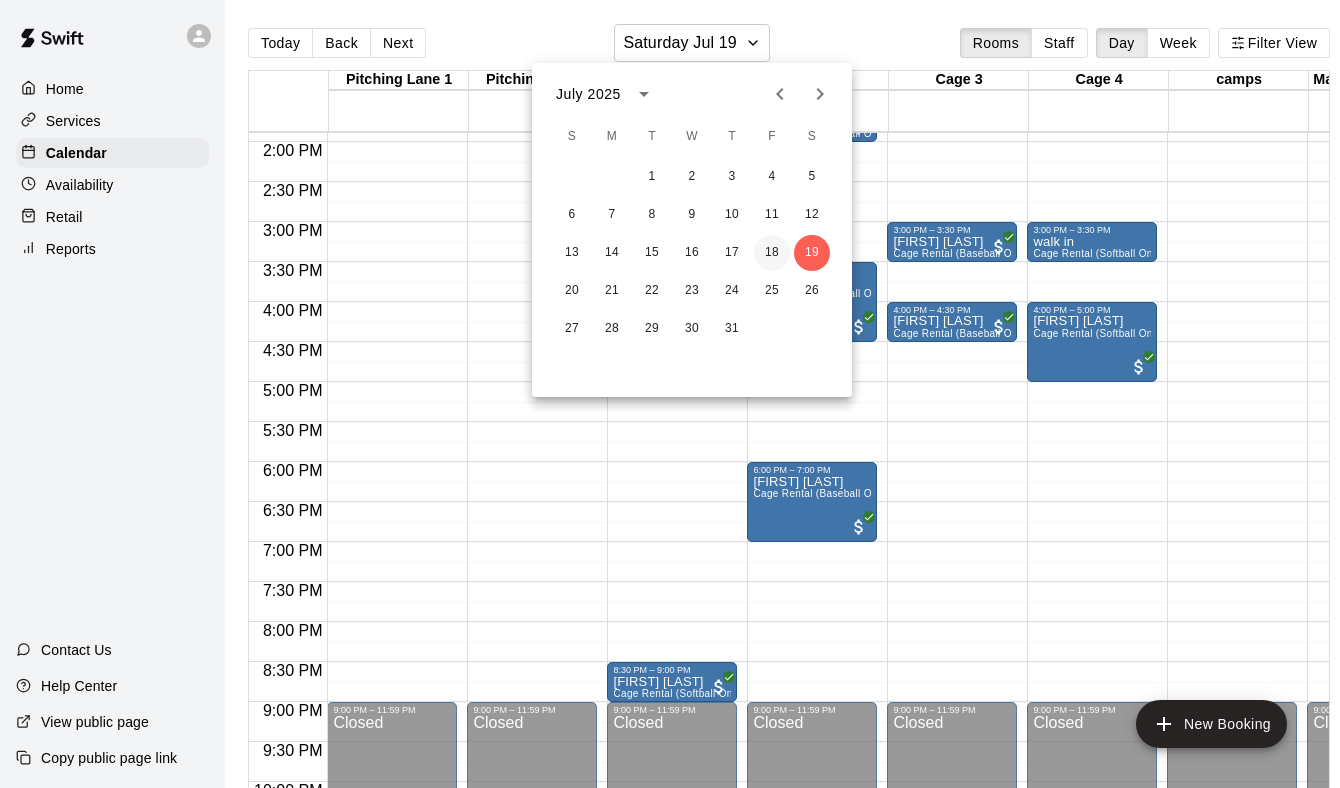 click on "18" at bounding box center (772, 253) 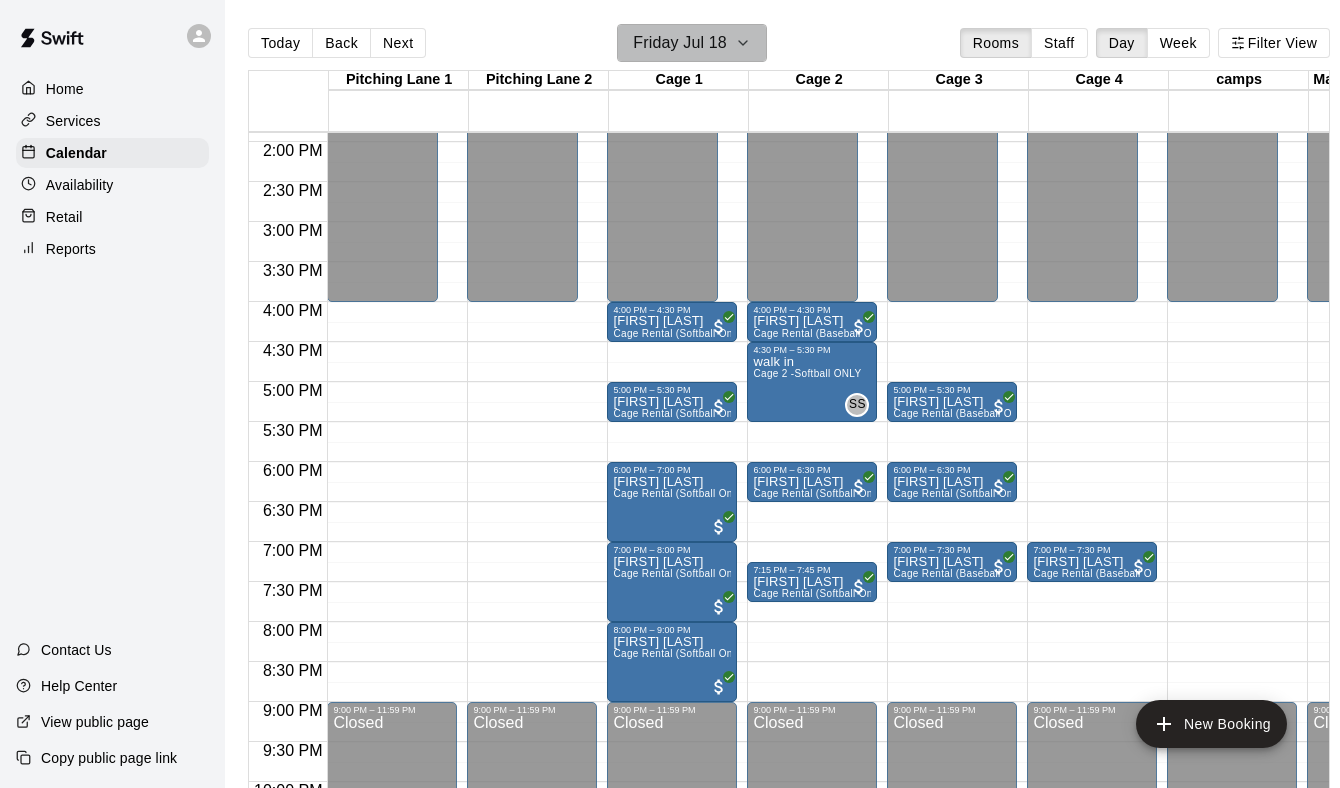 click on "Friday Jul 18" at bounding box center (692, 43) 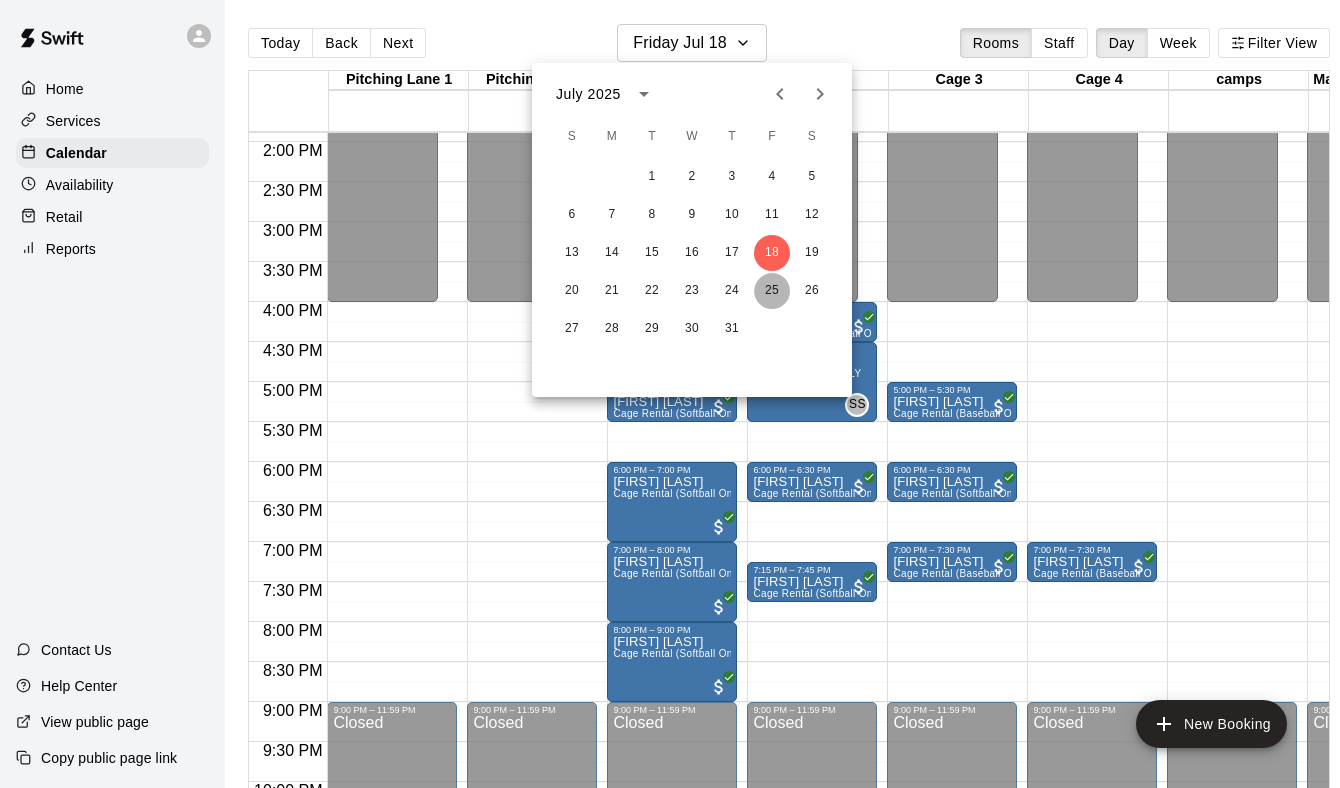 click on "25" at bounding box center [772, 291] 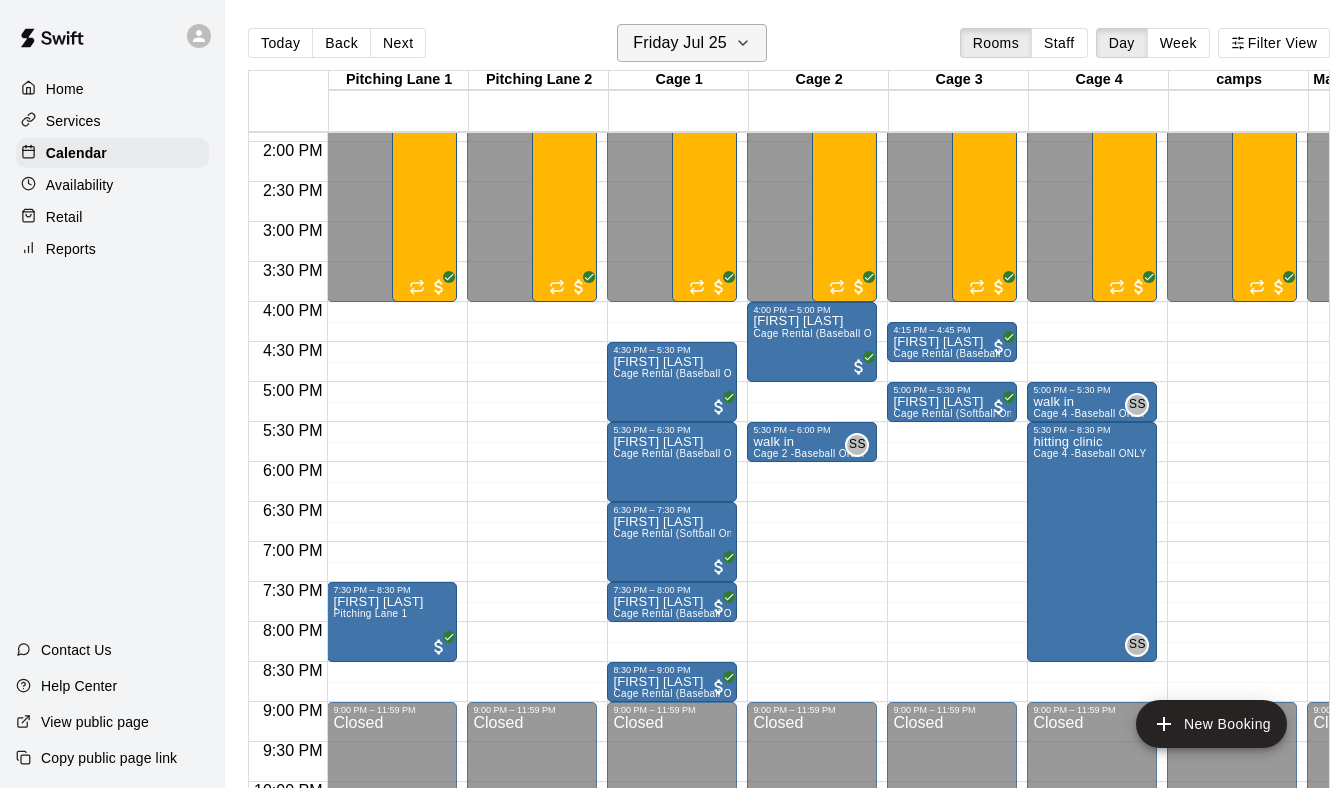 click on "Friday Jul 25" at bounding box center (680, 43) 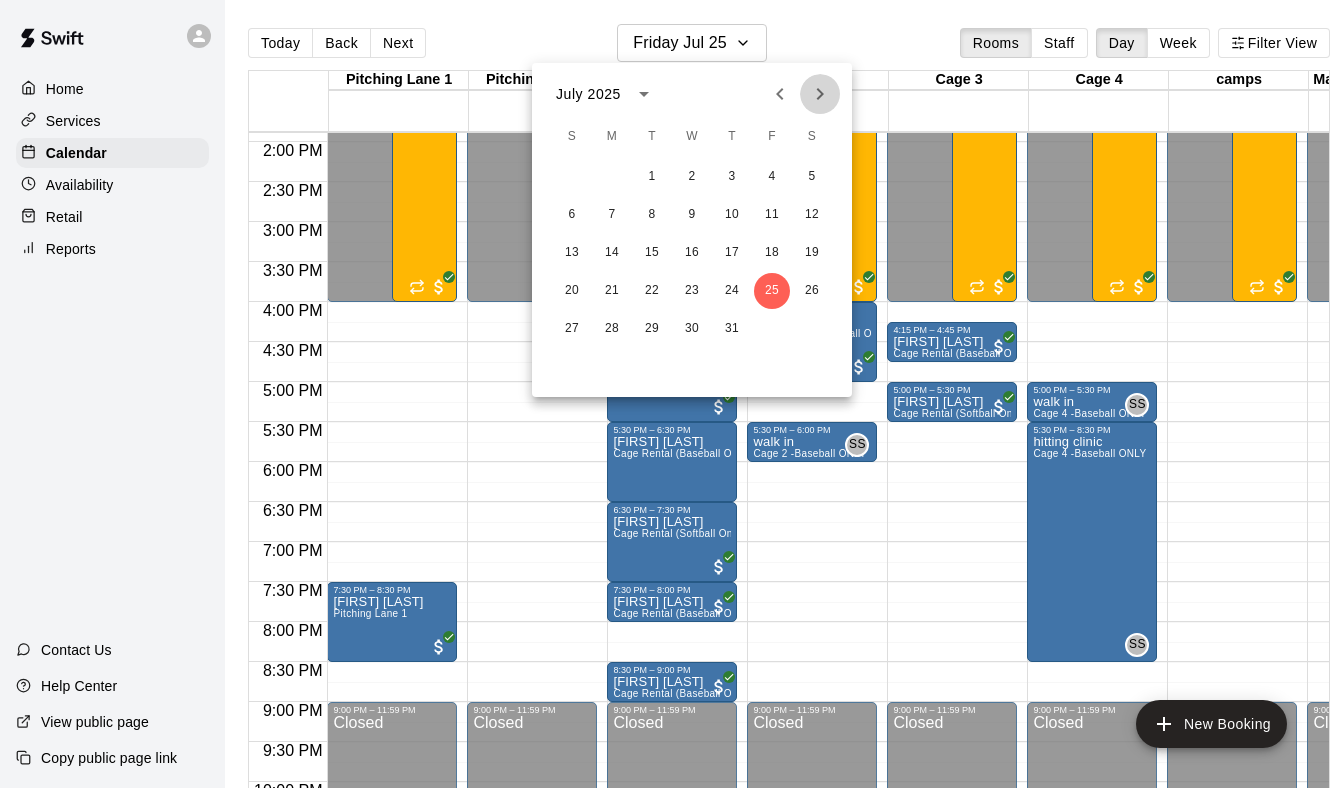 click 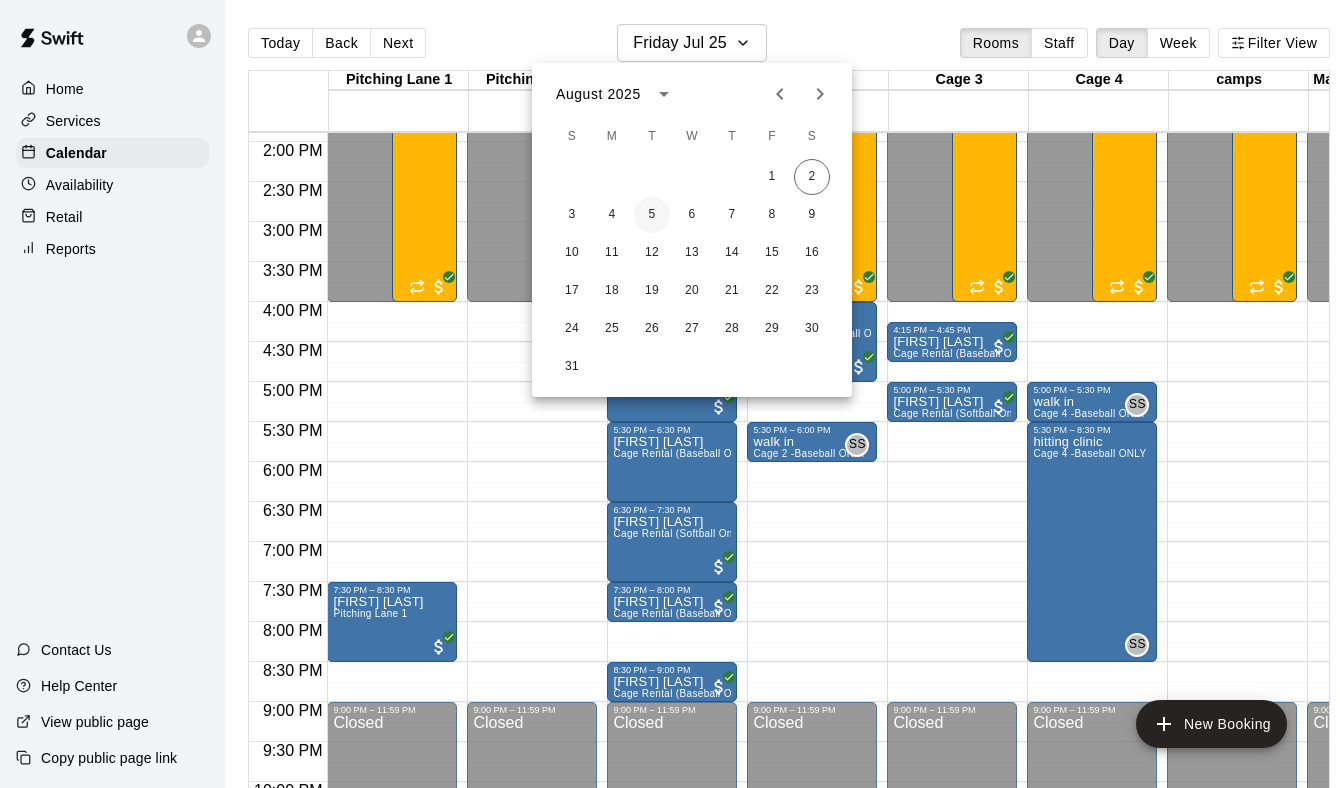 click on "5" at bounding box center [652, 215] 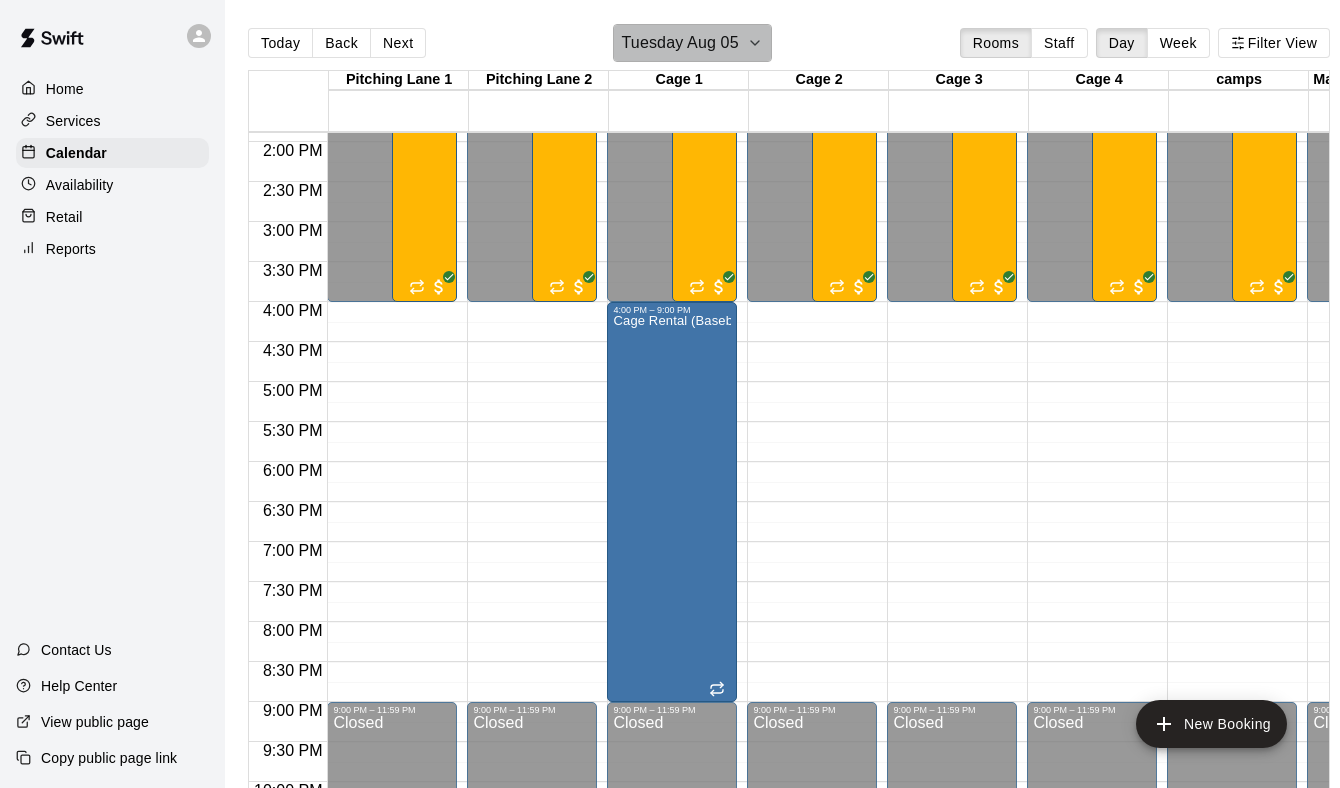 click on "Tuesday Aug 05" at bounding box center (680, 43) 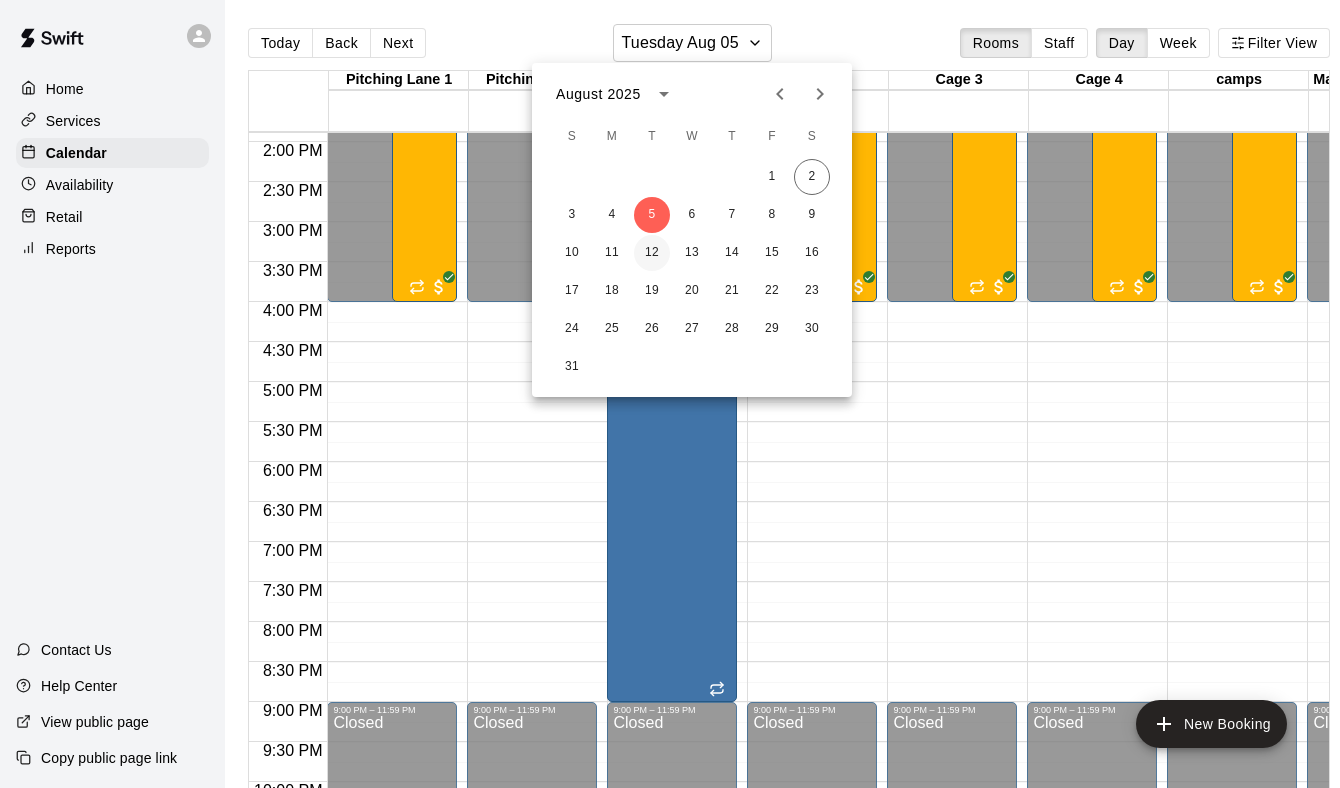 click on "12" at bounding box center (652, 253) 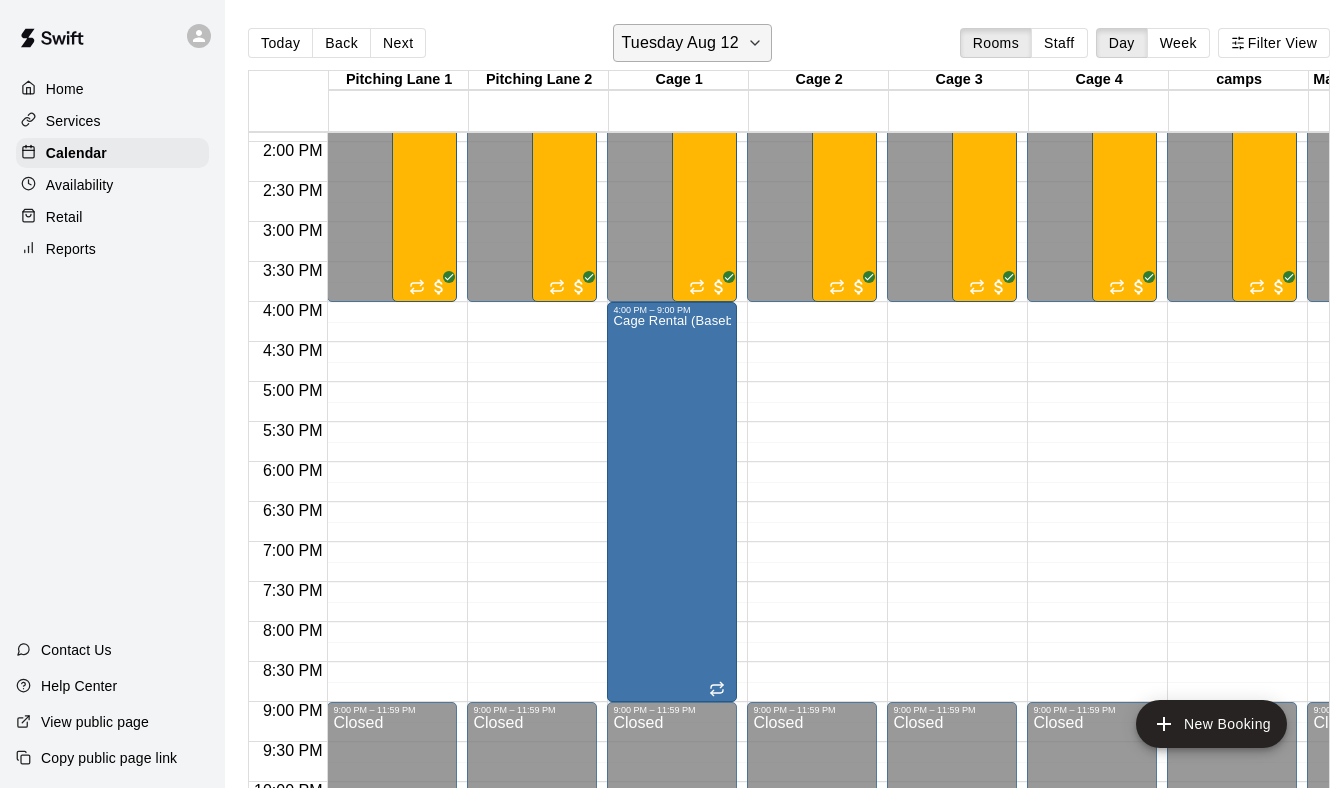 click on "Tuesday Aug 12" at bounding box center [680, 43] 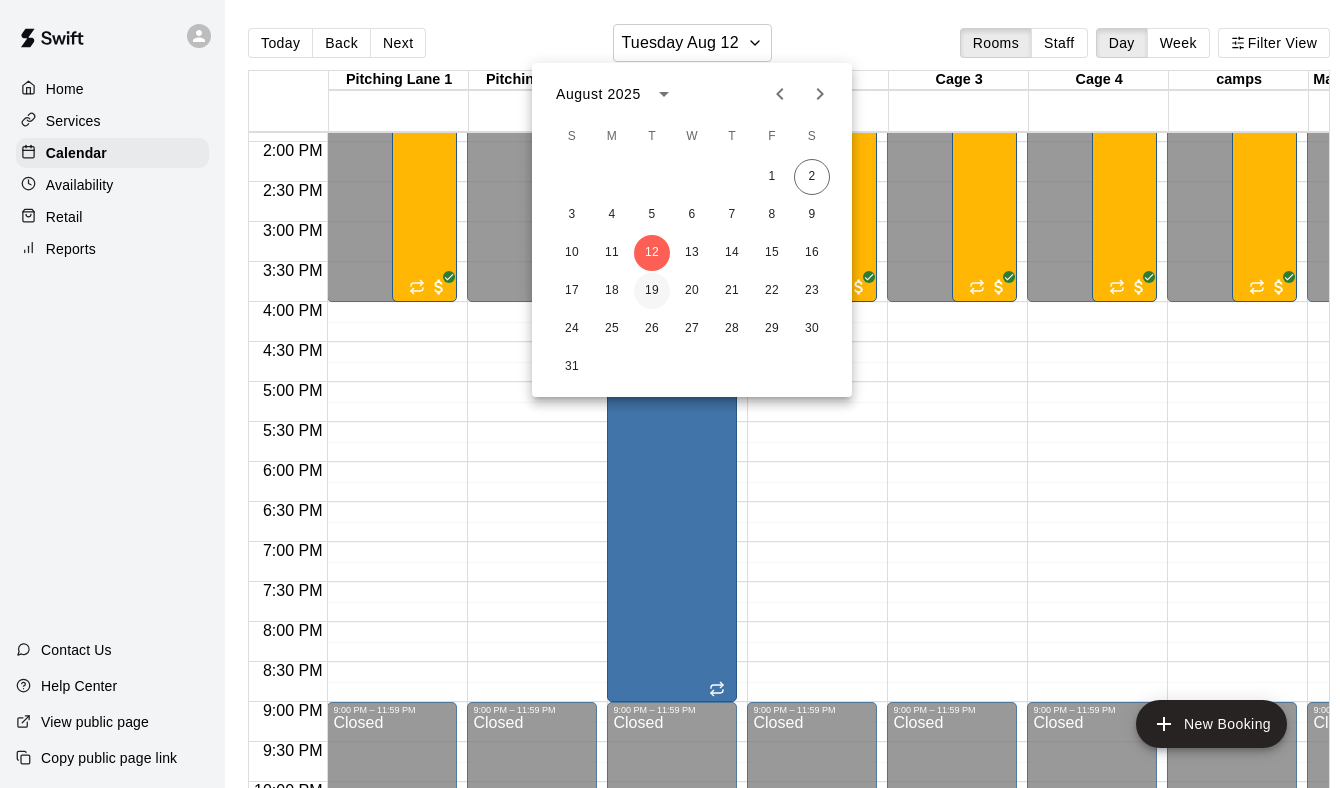 click on "19" at bounding box center (652, 291) 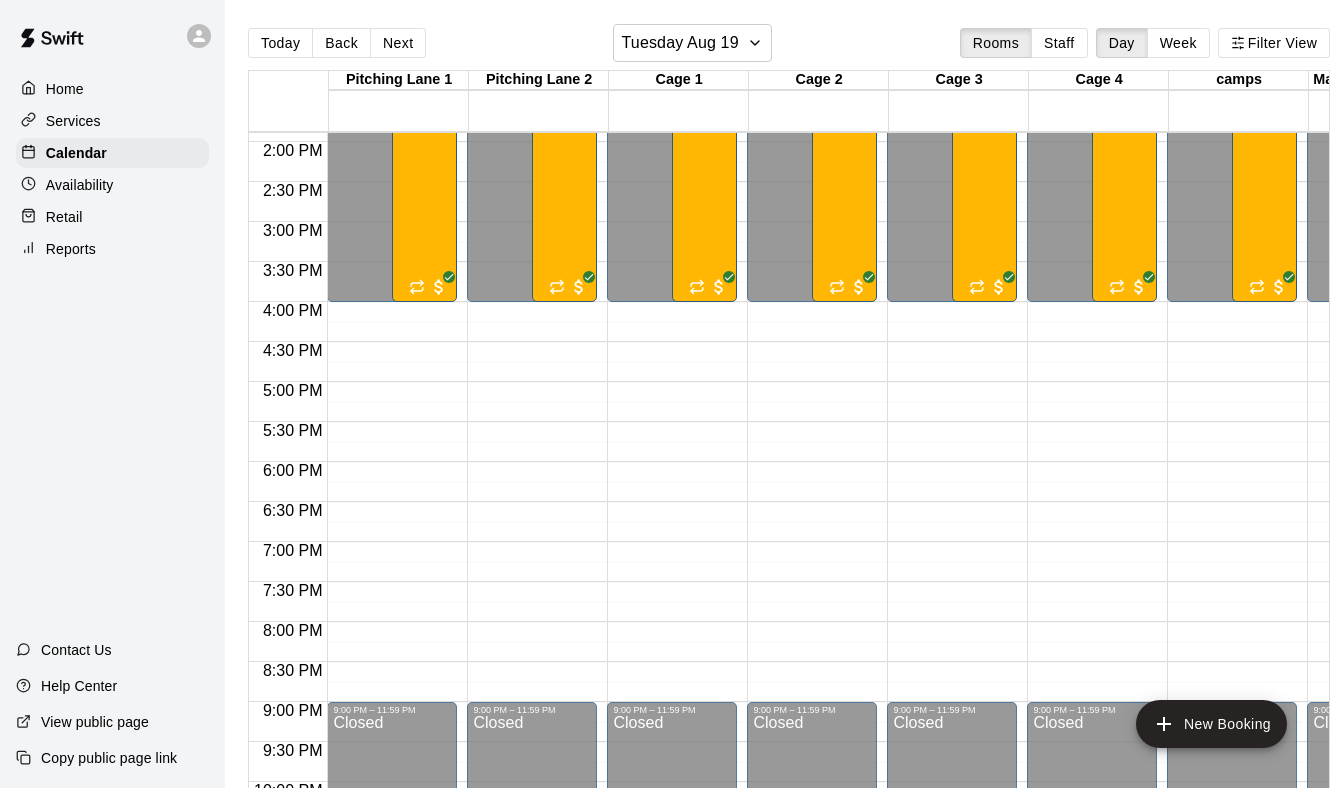 click on "Today Back Next Tuesday Aug 19 Rooms Staff Day Week Filter View Pitching Lane 1 19 Tue Pitching Lane 2 19 Tue Cage 1 19 Tue Cage 2 19 Tue Cage 3 19 Tue Cage 4 19 Tue camps 19 Tue Maxx Games Camp 19 Tue 12:00 AM 12:30 AM 1:00 AM 1:30 AM 2:00 AM 2:30 AM 3:00 AM 3:30 AM 4:00 AM 4:30 AM 5:00 AM 5:30 AM 6:00 AM 6:30 AM 7:00 AM 7:30 AM 8:00 AM 8:30 AM 9:00 AM 9:30 AM 10:00 AM 10:30 AM 11:00 AM 11:30 AM 12:00 PM 12:30 PM 1:00 PM 1:30 PM 2:00 PM 2:30 PM 3:00 PM 3:30 PM 4:00 PM 4:30 PM 5:00 PM 5:30 PM 6:00 PM 6:30 PM 7:00 PM 7:30 PM 8:00 PM 8:30 PM 9:00 PM 9:30 PM 10:00 PM 10:30 PM 11:00 PM 11:30 PM 12:00 AM – 4:00 PM Closed 9:00 PM – 11:59 PM Closed 9:00 AM – 4:00 PM 8- Week 8 [BRAND] Summer Camp [DATE] to [DATE] [YEAR] 8/20 spots 12:00 AM – 4:00 PM Closed 9:00 PM – 11:59 PM Closed 9:00 AM – 4:00 PM 8- Week 8 [BRAND] Summer Camp [DATE] to [DATE] [YEAR] 8/20 spots 12:00 AM – 4:00 PM Closed 9:00 PM – 11:59 PM Closed 9:00 AM – 4:00 PM 8- Week 8 [BRAND] Summer Camp [DATE] to [DATE] [YEAR] 8/20 spots" at bounding box center (789, 410) 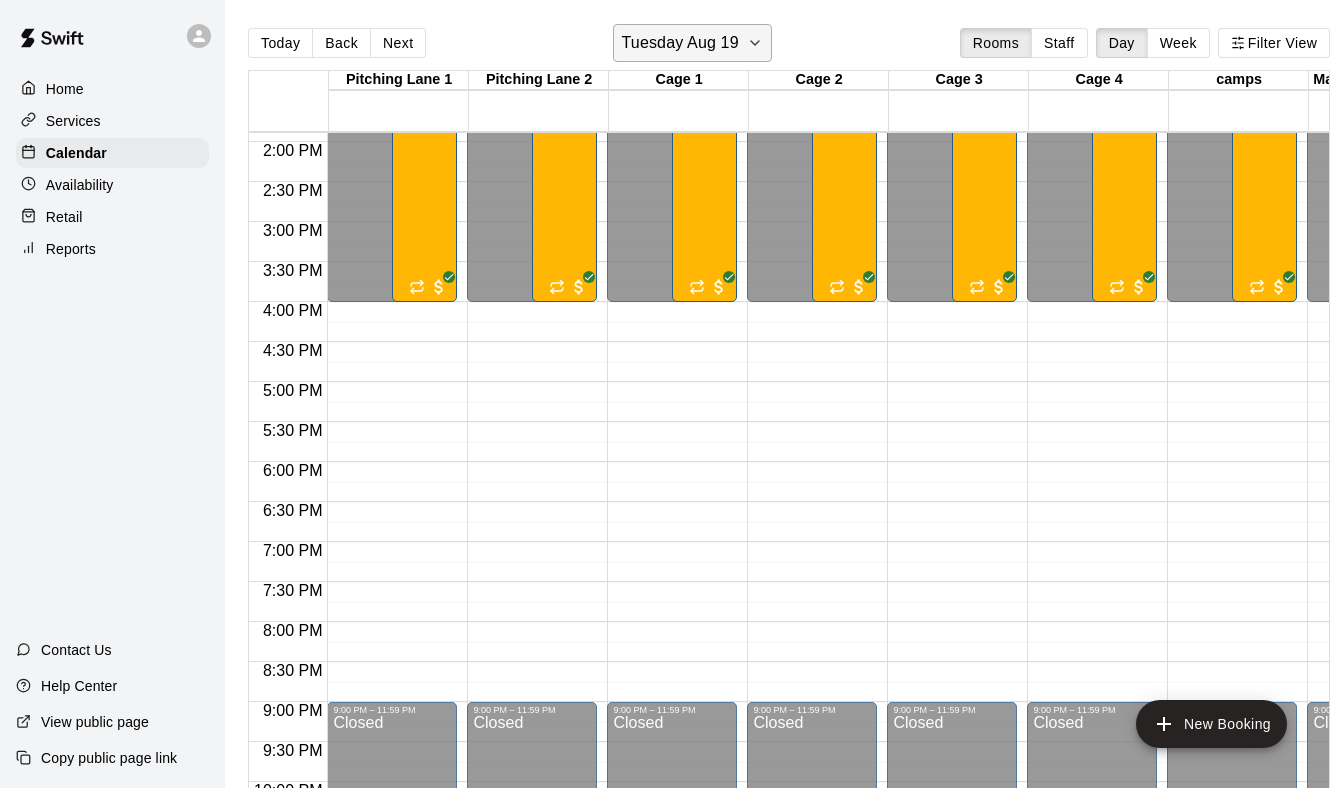 click on "Tuesday Aug 19" at bounding box center (680, 43) 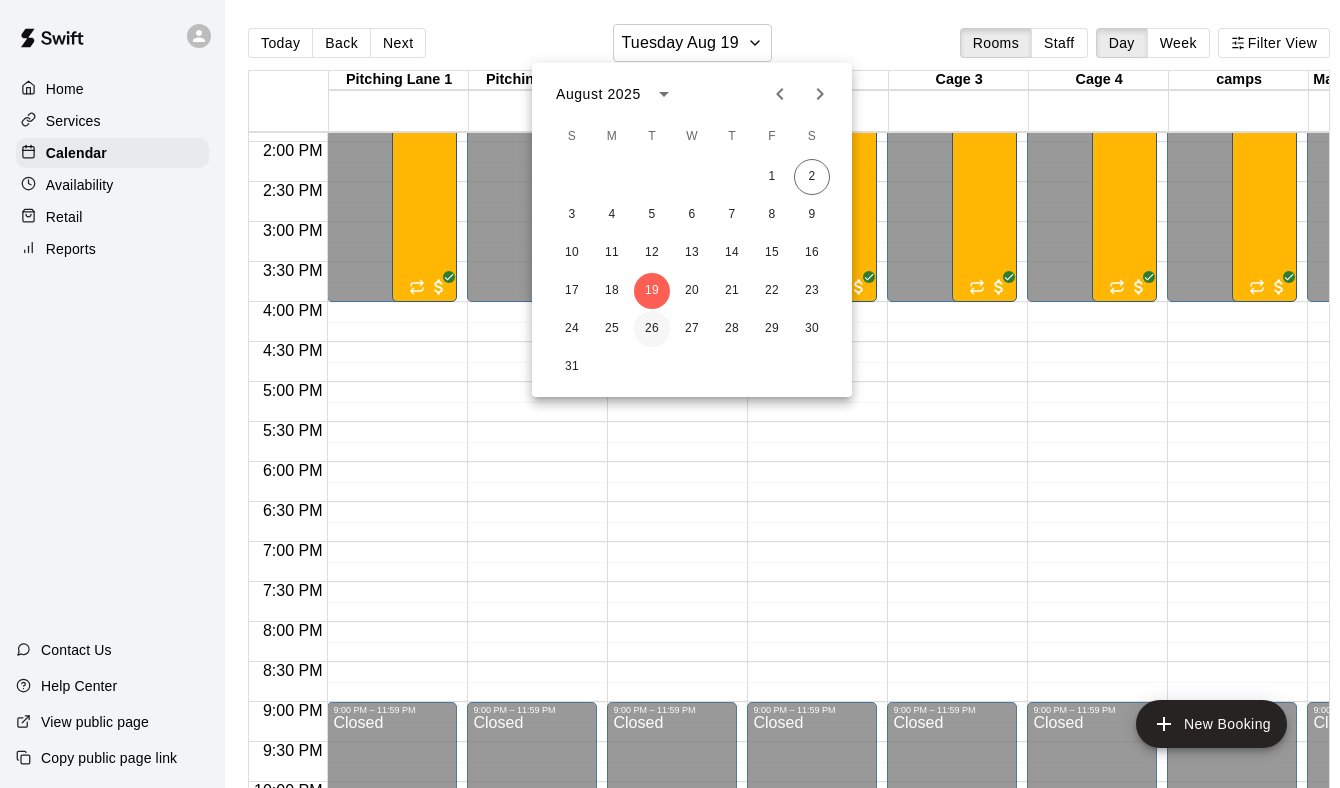 click on "26" at bounding box center (652, 329) 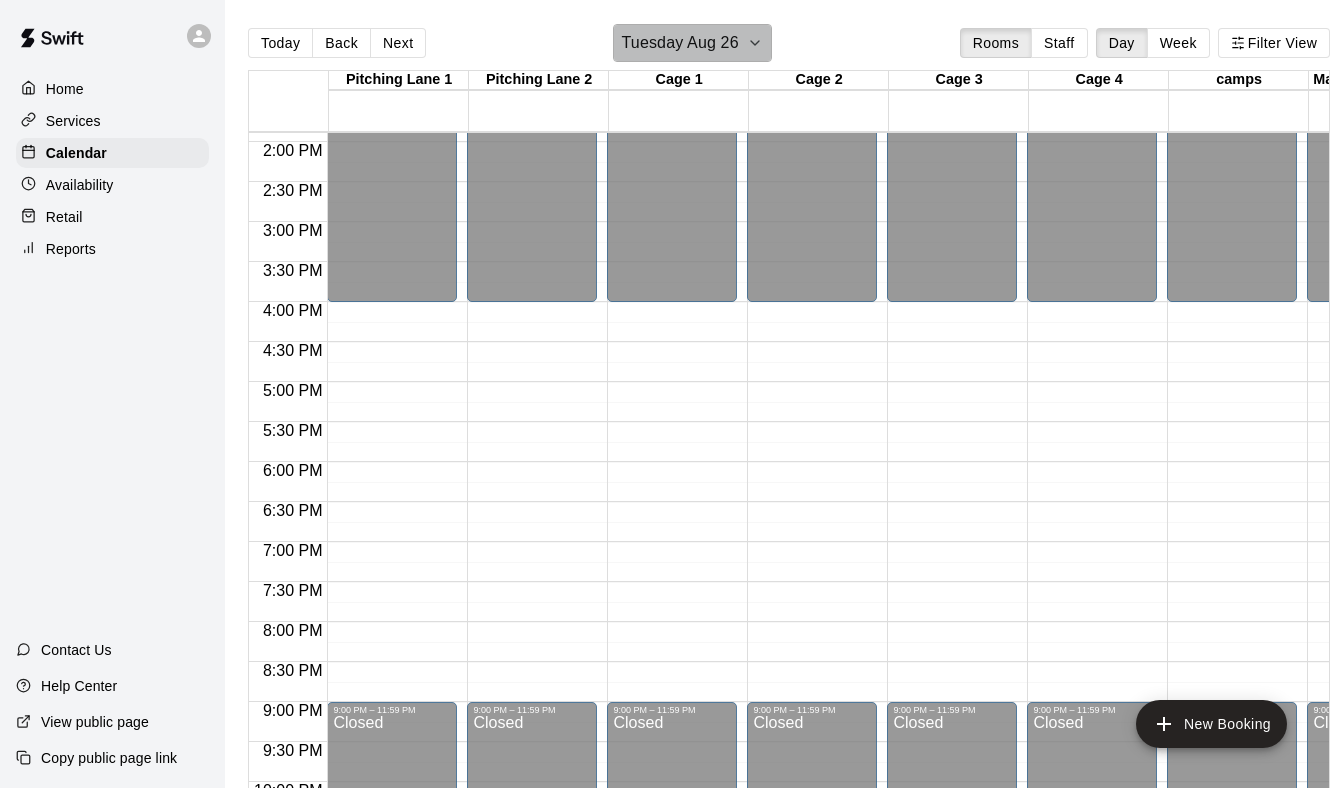 click on "Tuesday Aug 26" at bounding box center (692, 43) 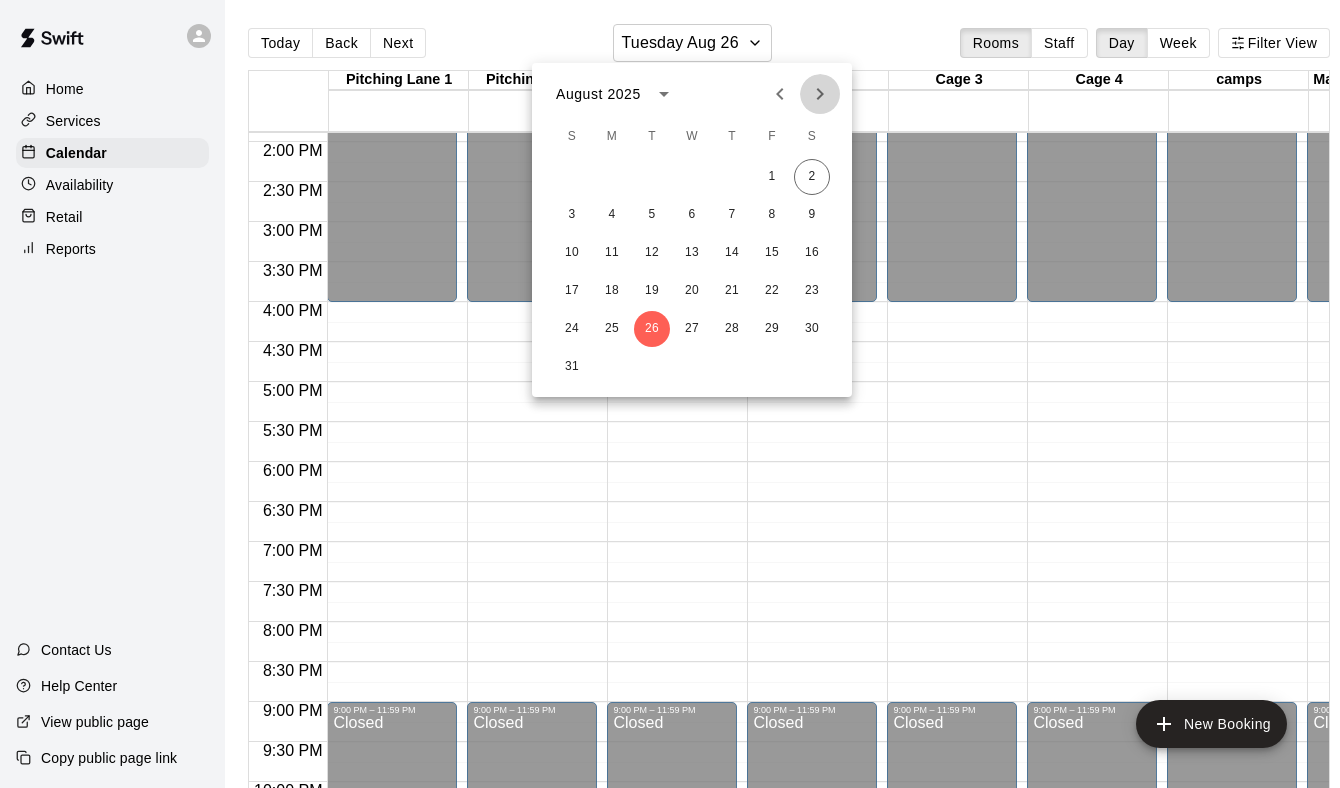 click 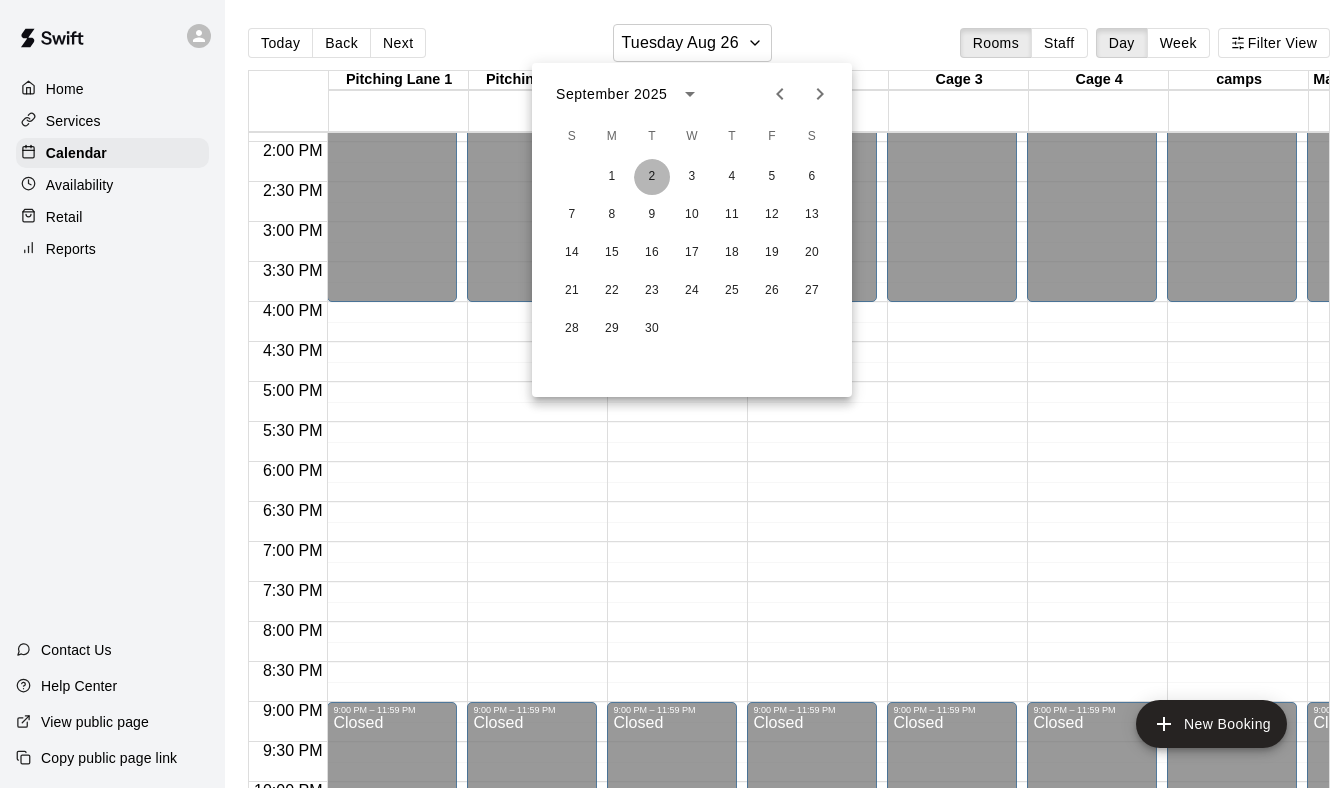 click on "2" at bounding box center [652, 177] 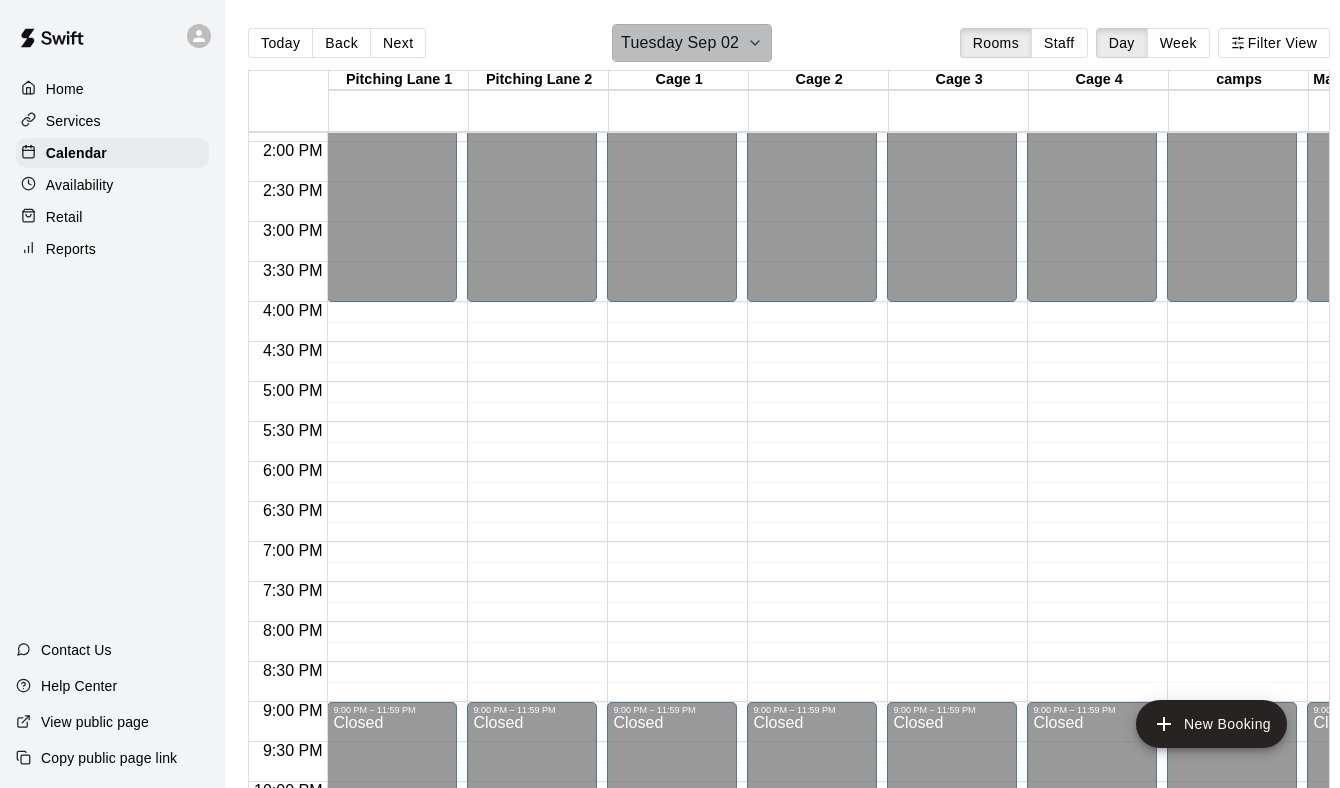 click on "Tuesday Sep 02" at bounding box center [680, 43] 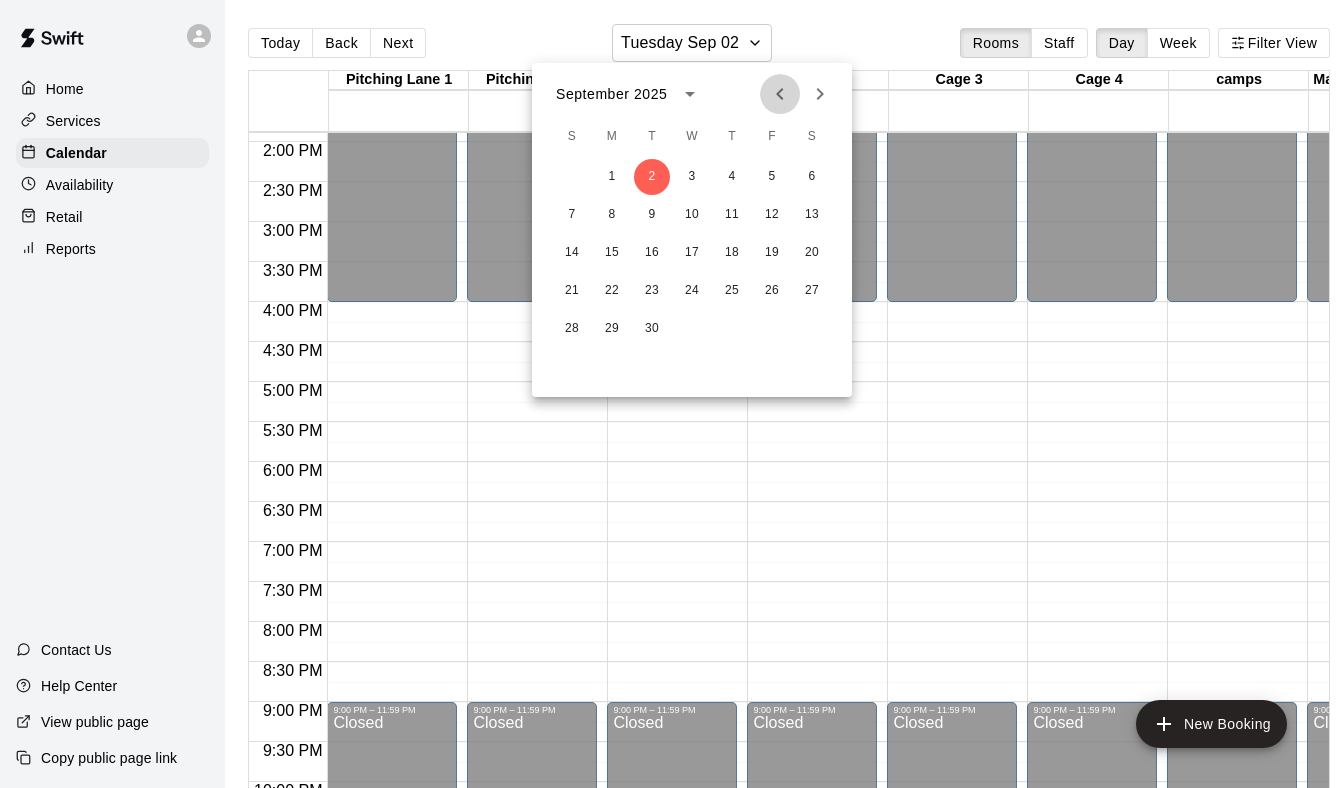 click 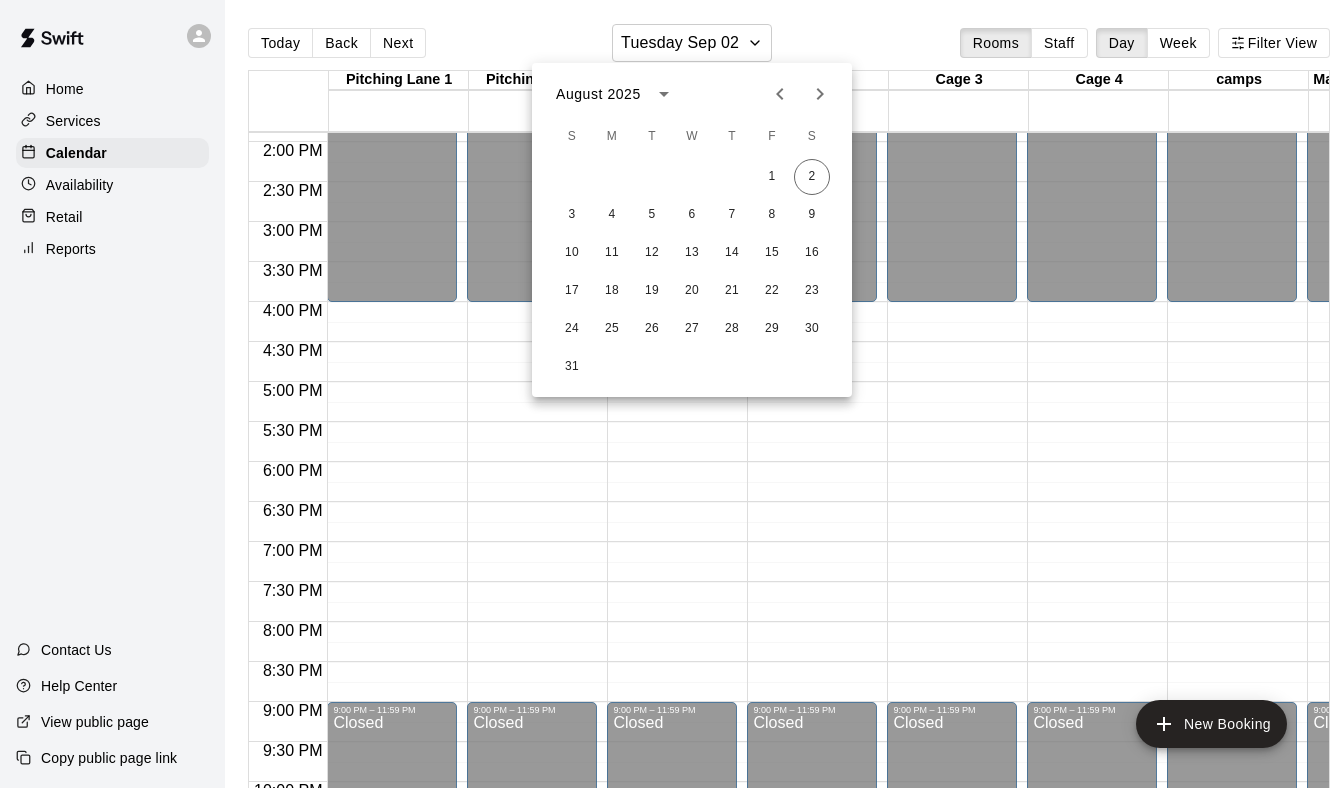 click 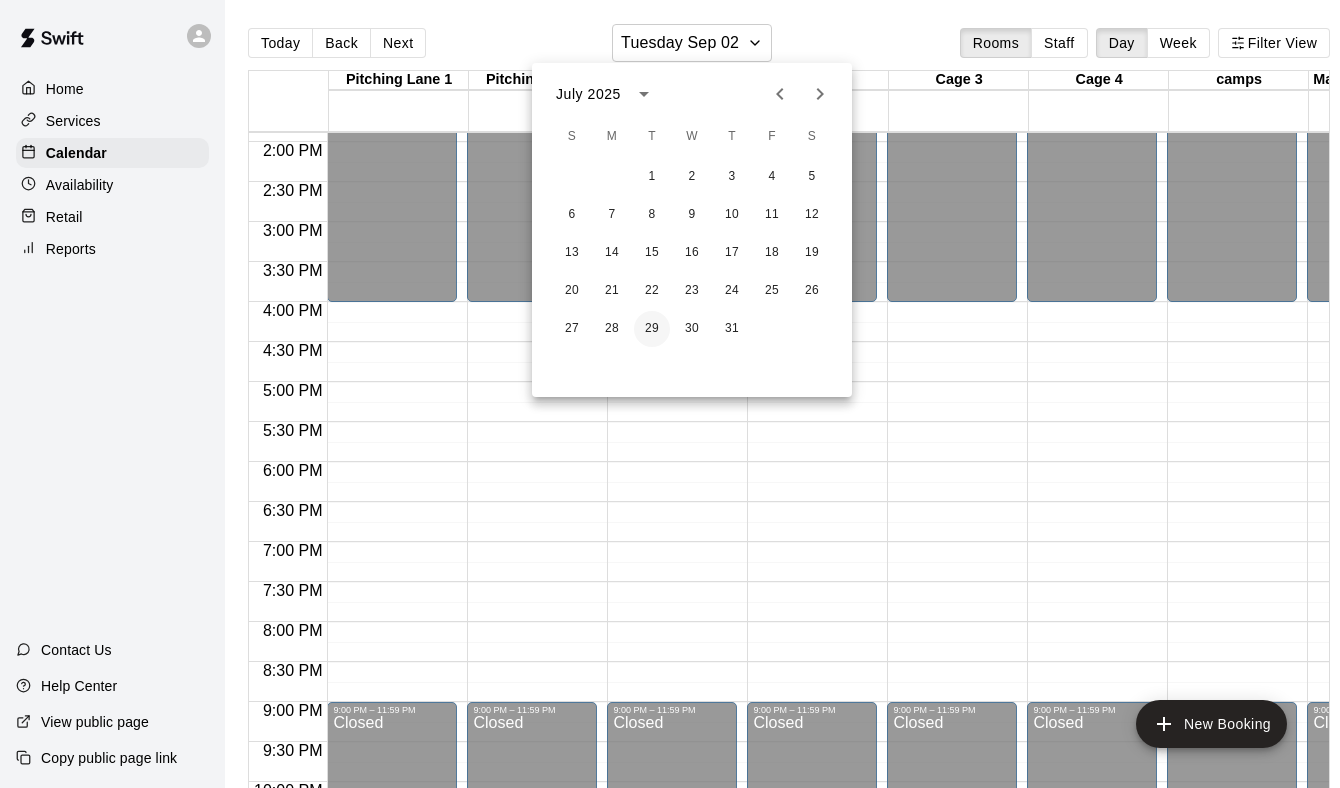 click on "29" at bounding box center [652, 329] 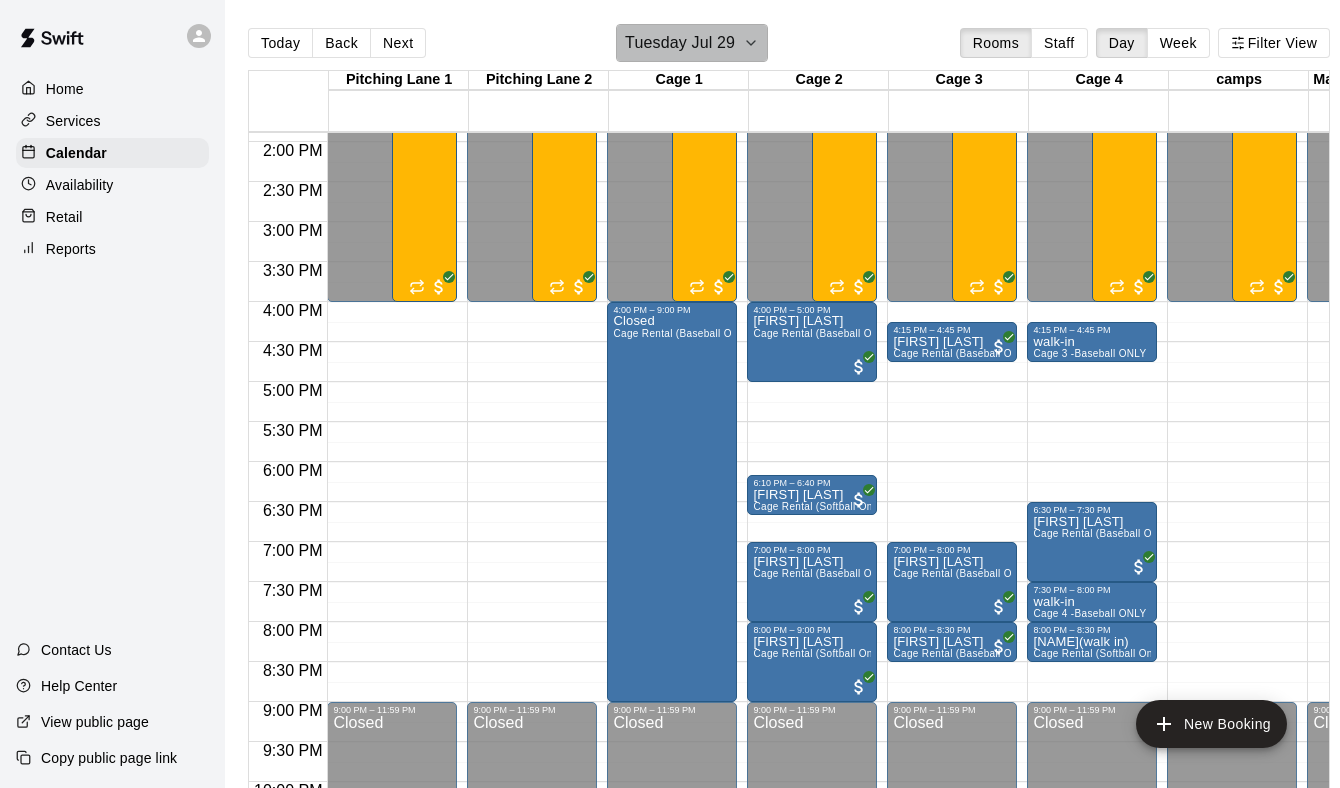 click on "Tuesday Jul 29" at bounding box center [680, 43] 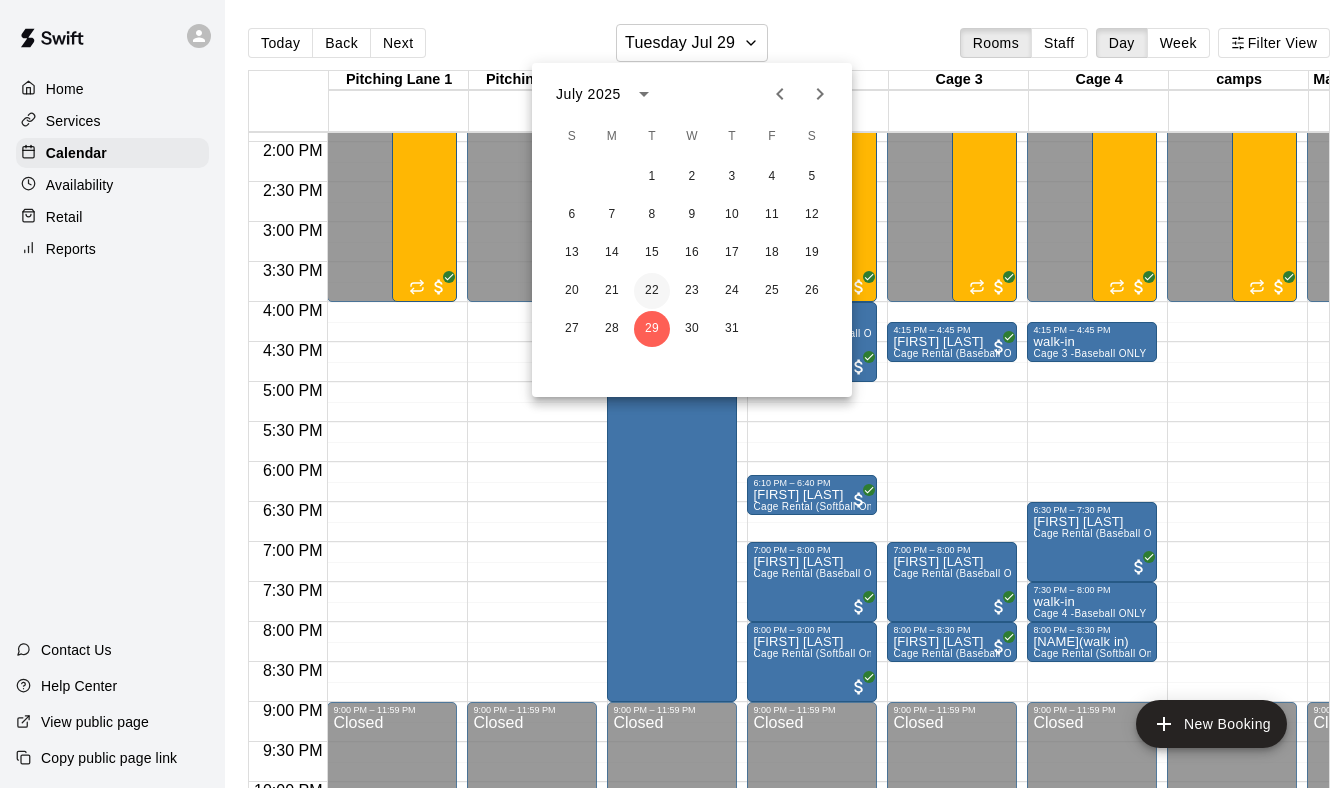click on "22" at bounding box center [652, 291] 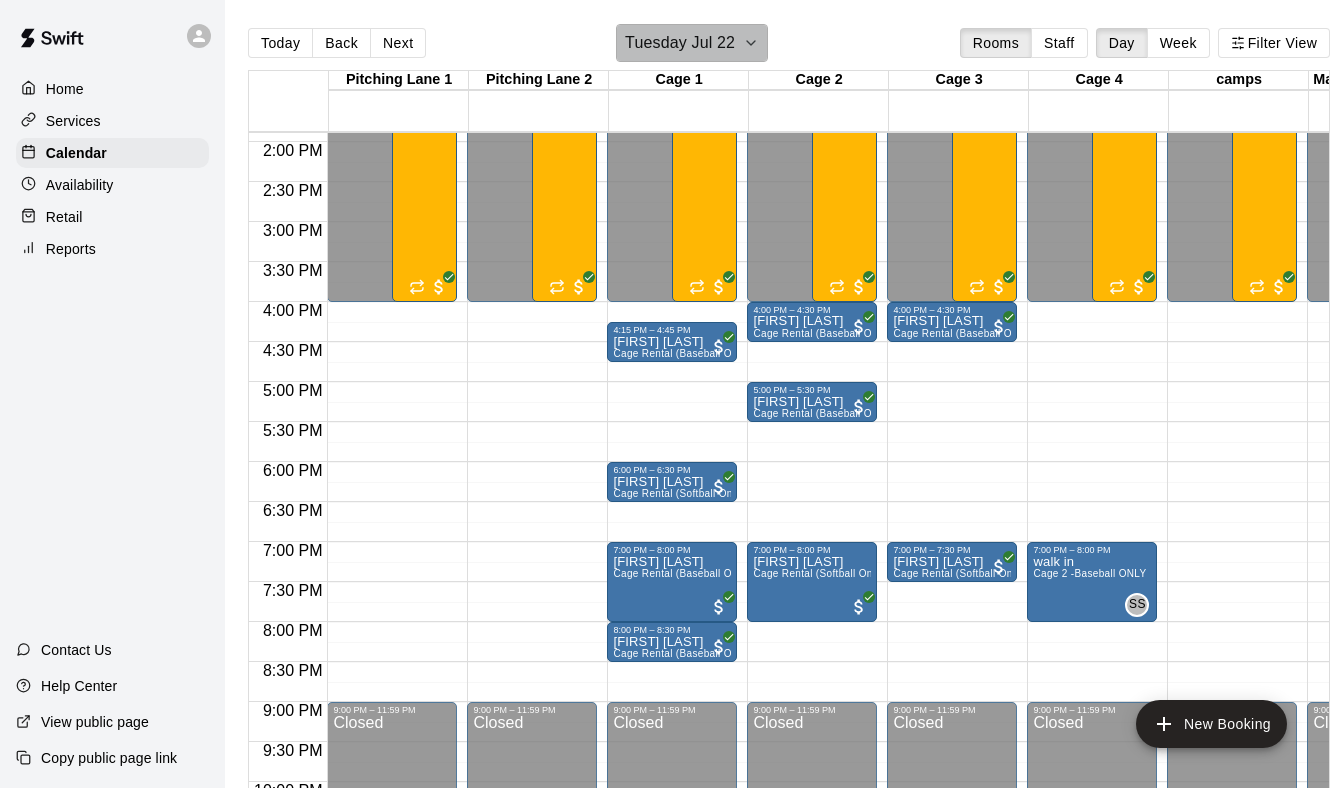 click on "Tuesday Jul 22" at bounding box center (680, 43) 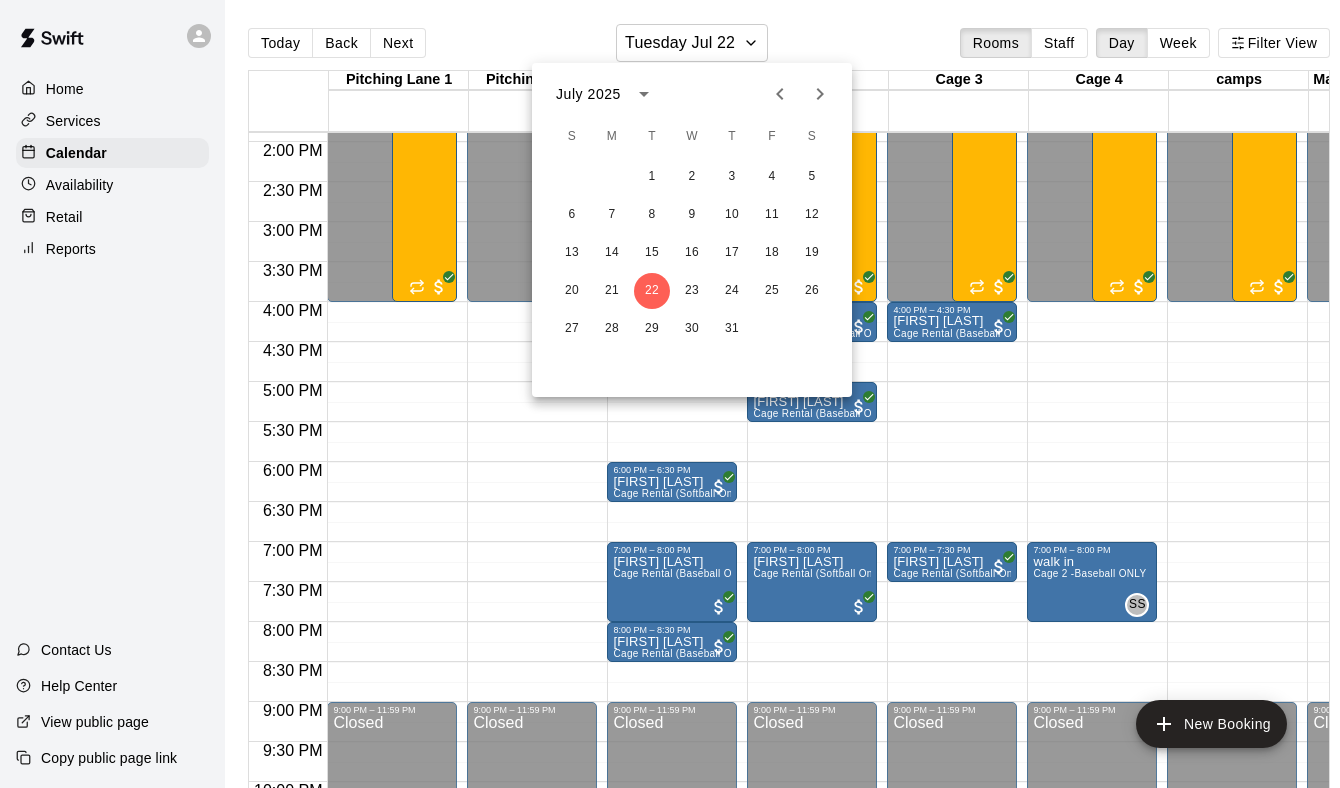 click 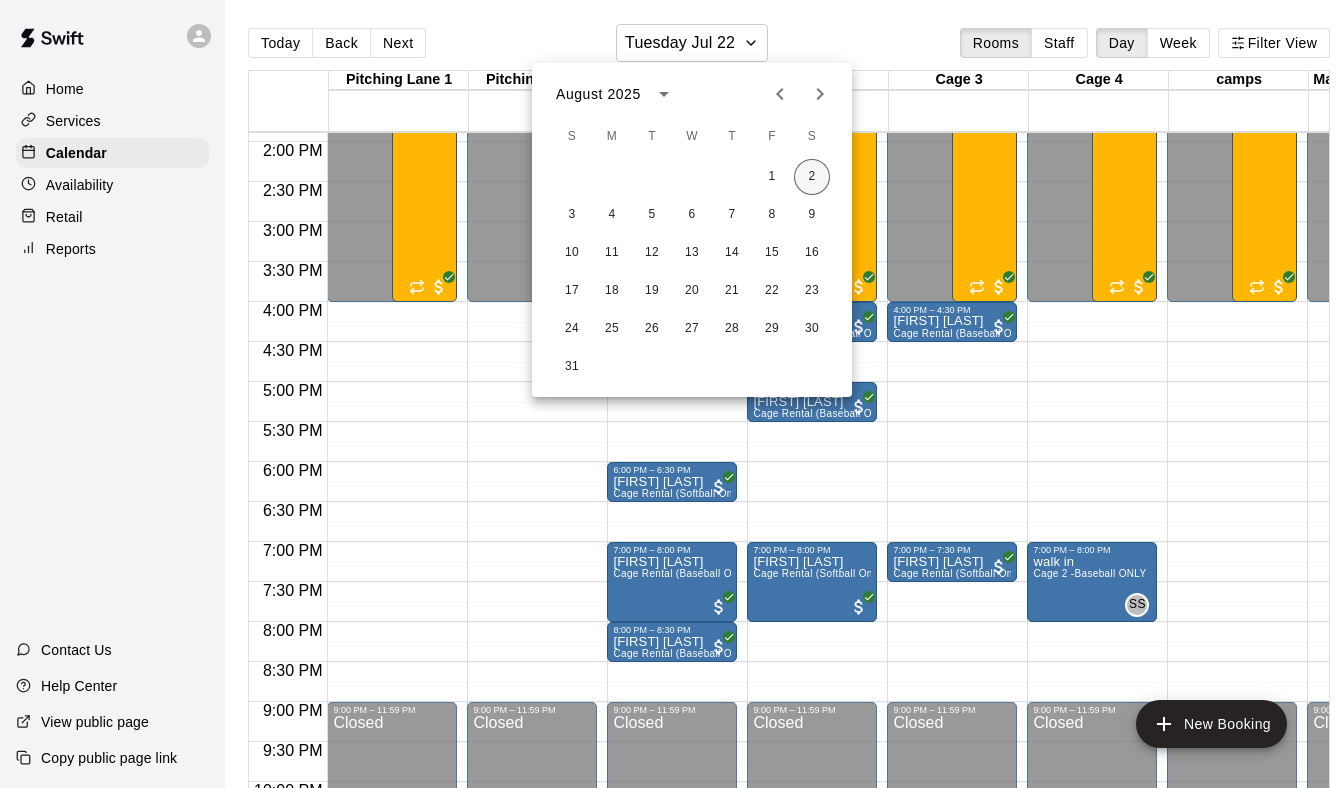 click on "2" at bounding box center [812, 177] 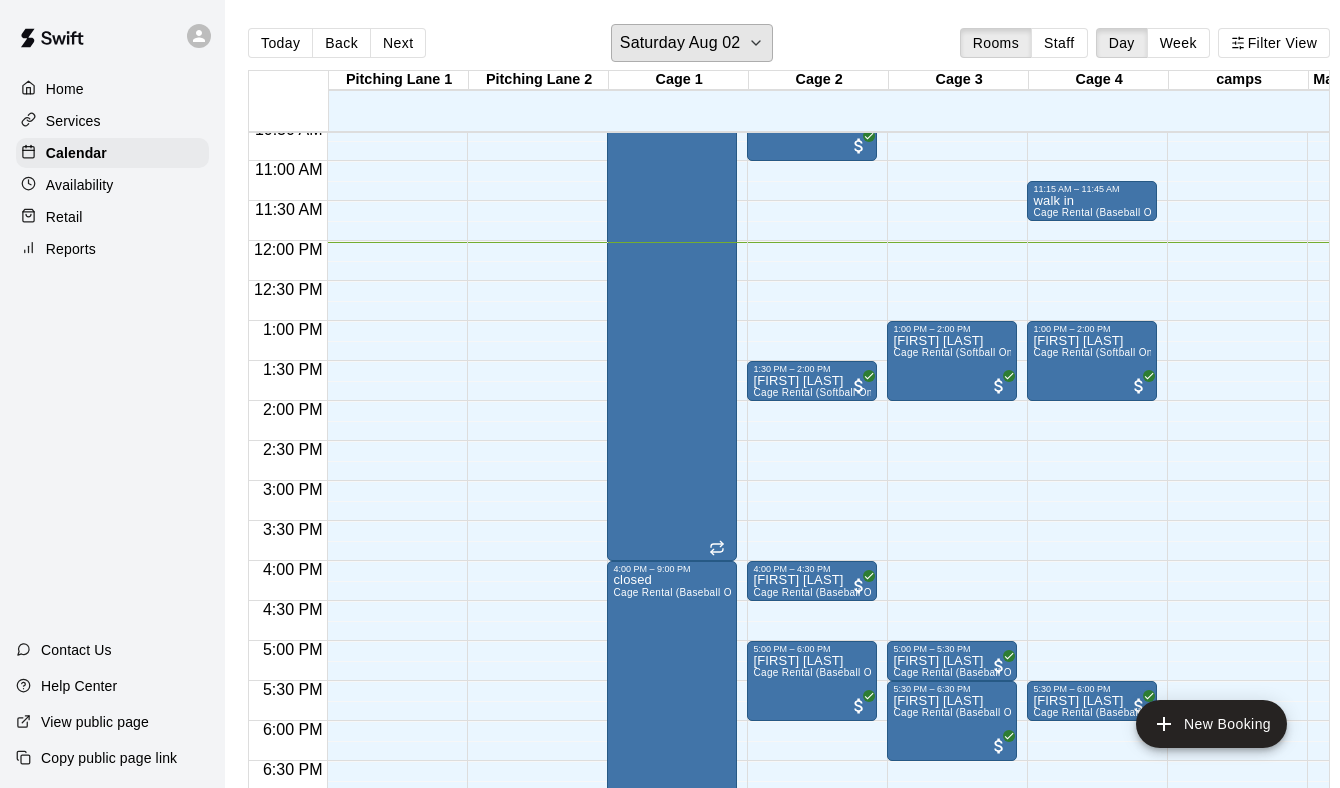 scroll, scrollTop: 794, scrollLeft: 0, axis: vertical 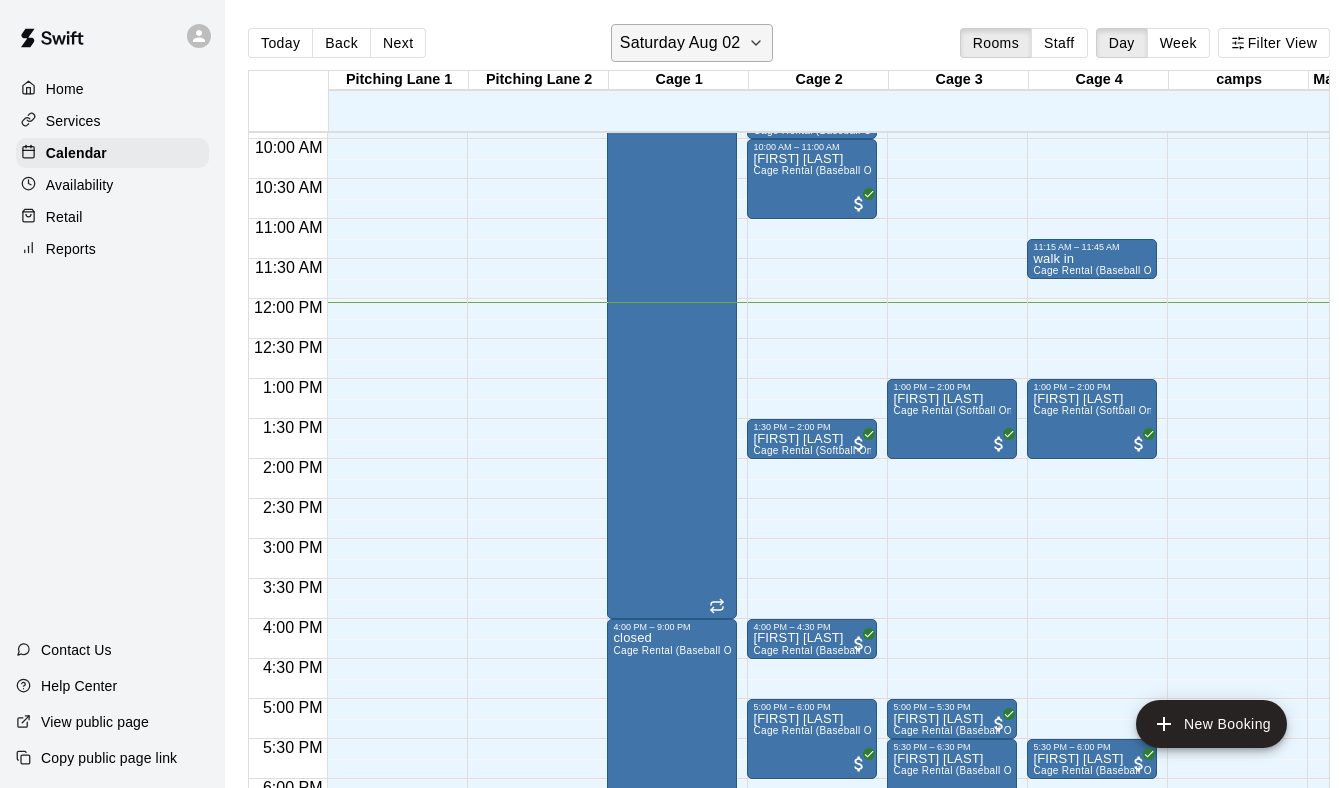 click on "Saturday Aug 02" at bounding box center (680, 43) 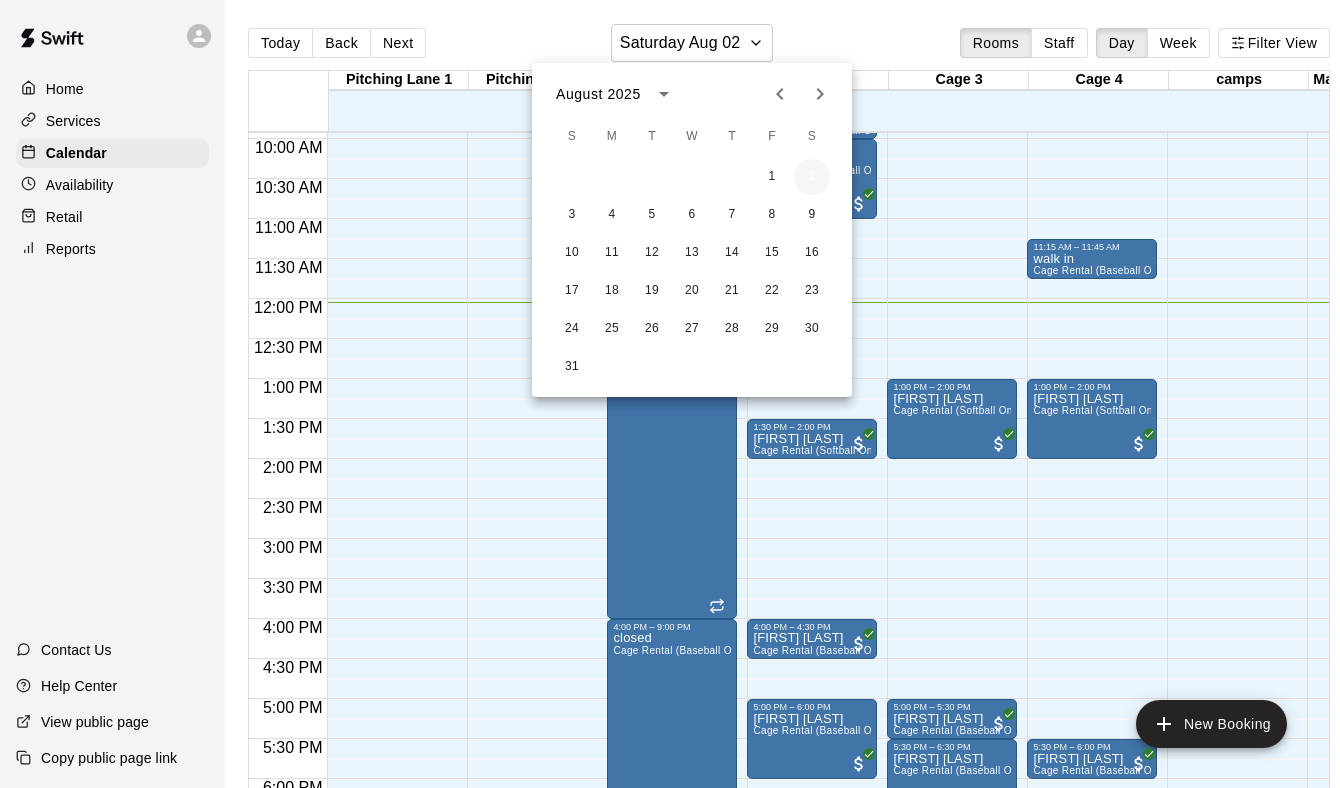 click on "2" at bounding box center [812, 177] 